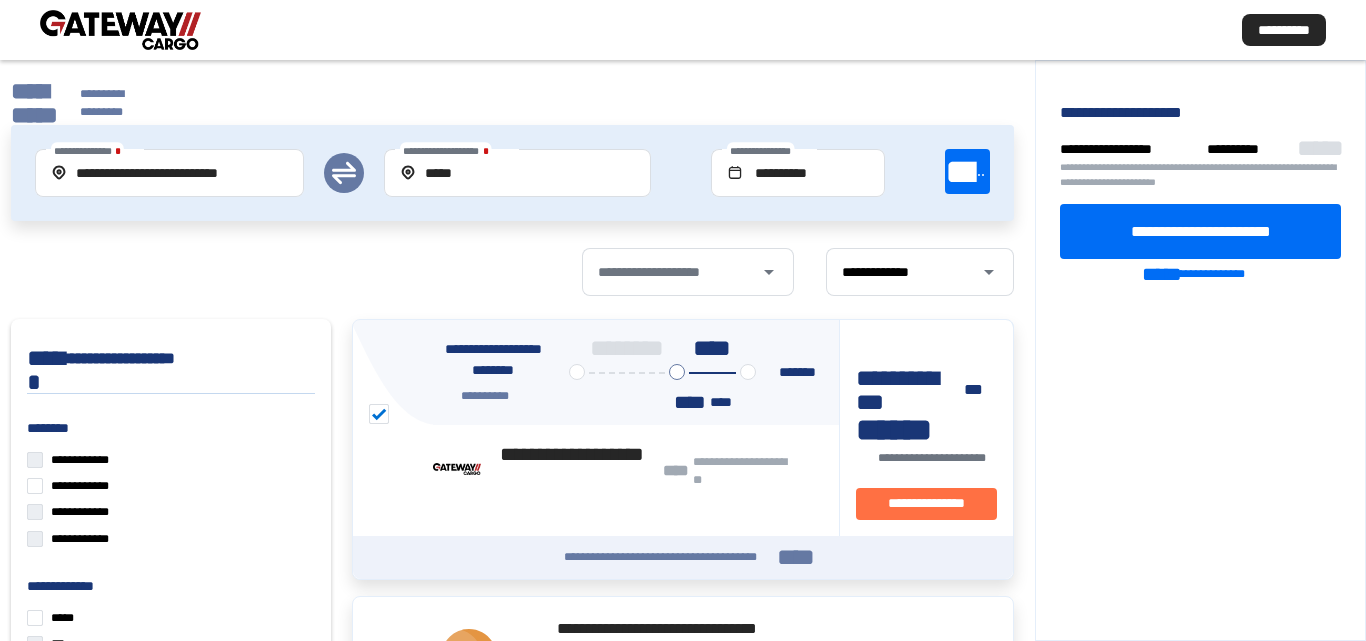 scroll, scrollTop: 0, scrollLeft: 0, axis: both 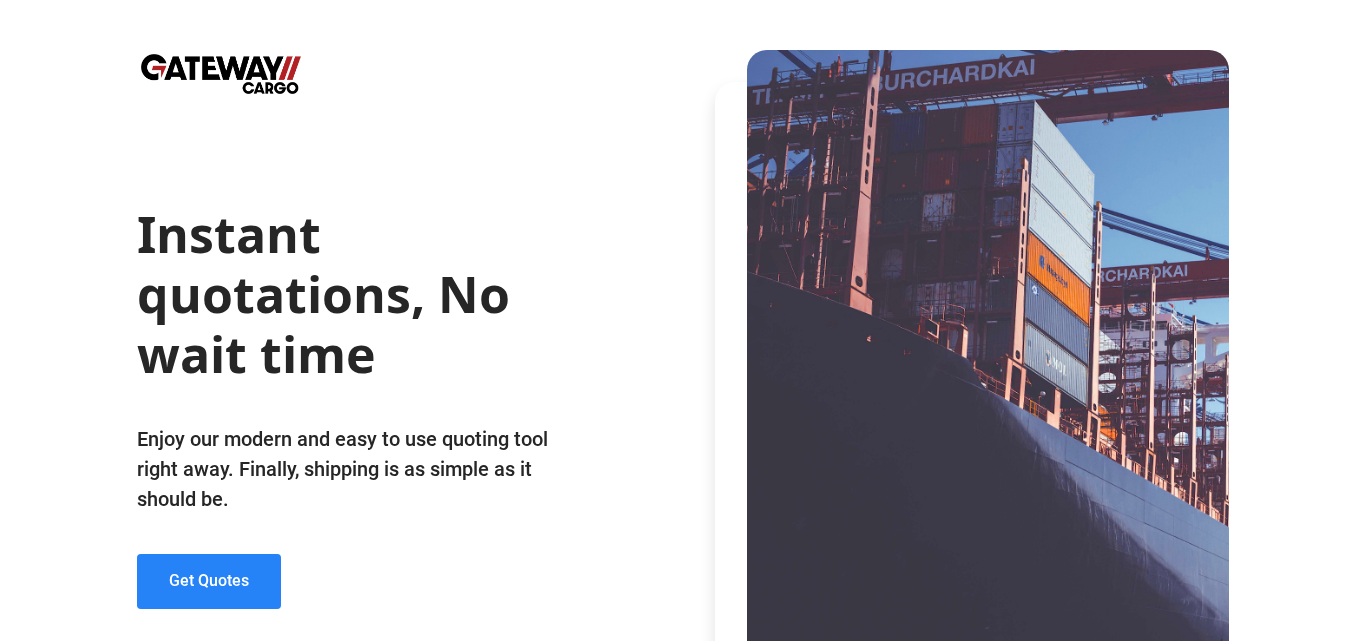 click on "Get Quotes" at bounding box center (209, 580) 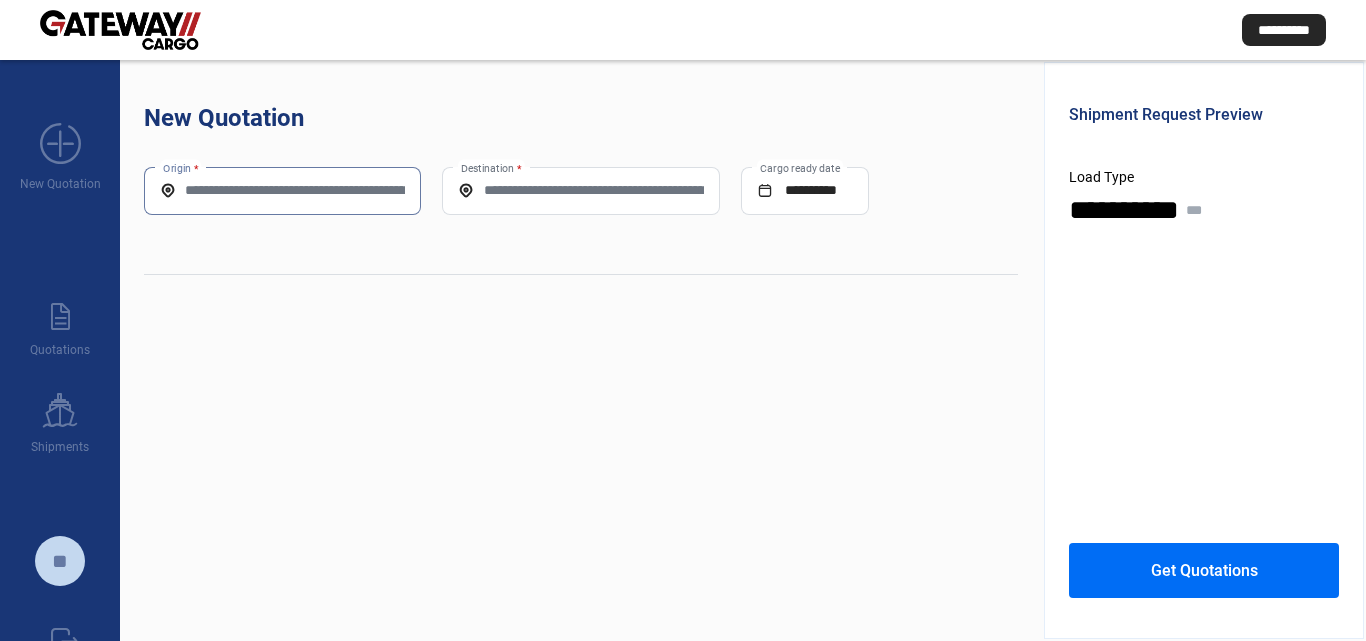 click on "Origin *" at bounding box center [282, 190] 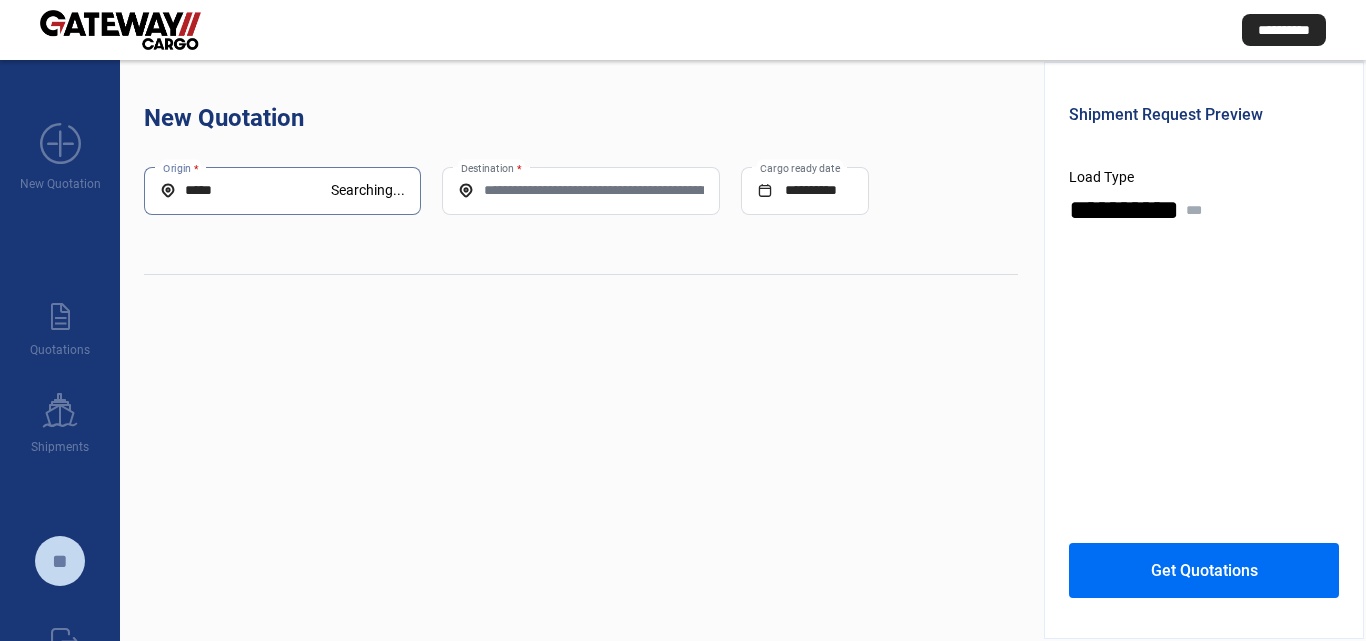 type on "*****" 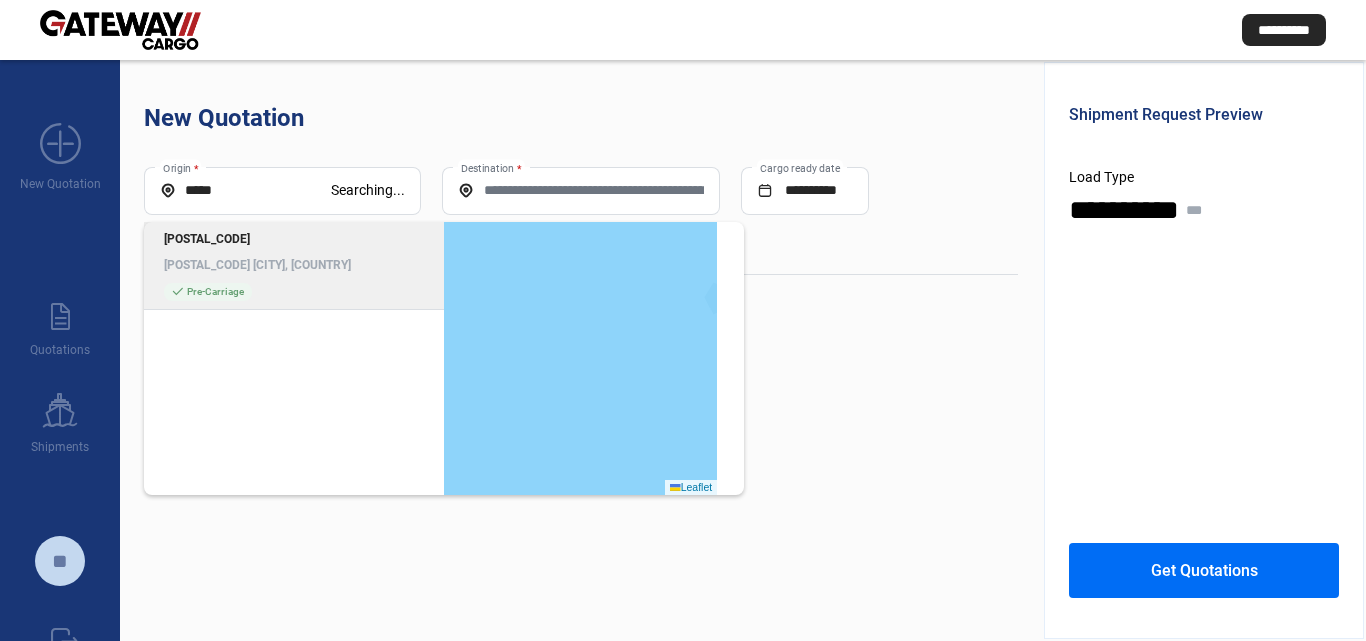 drag, startPoint x: 296, startPoint y: 270, endPoint x: 398, endPoint y: 254, distance: 103.24728 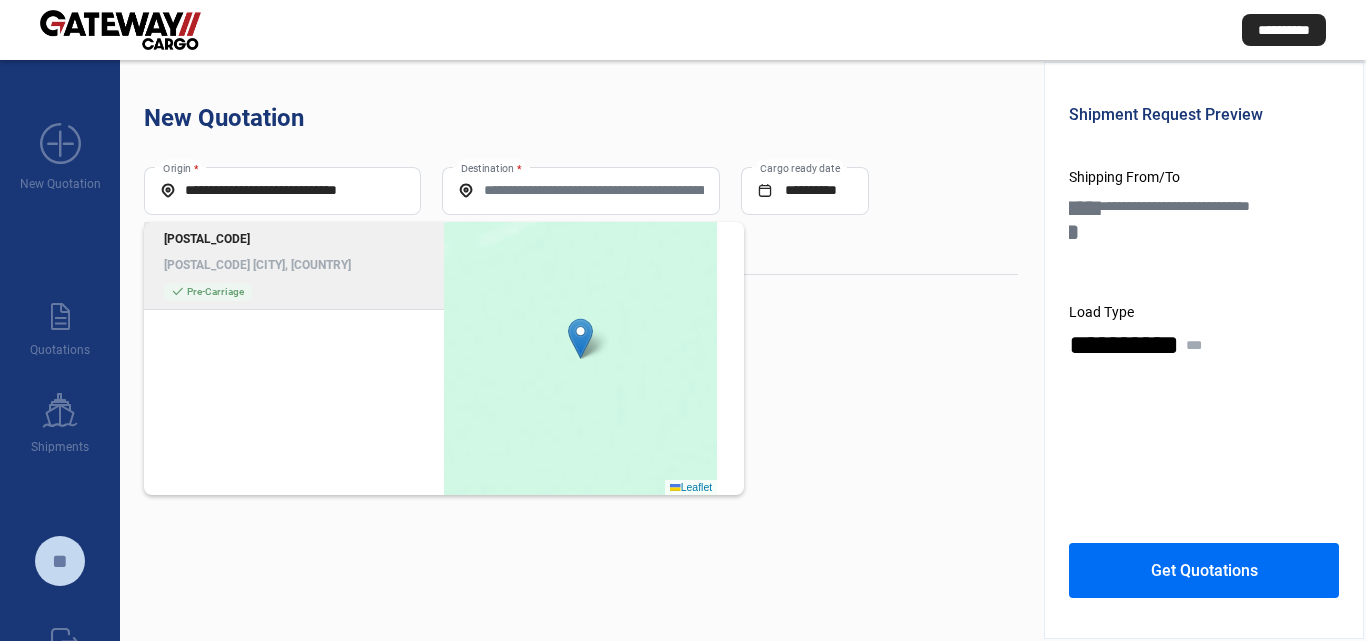 click on "[POSTAL_CODE] [POSTAL_CODE] [CITY], [COUNTRY] check_mark  Pre-Carriage" at bounding box center (294, 266) 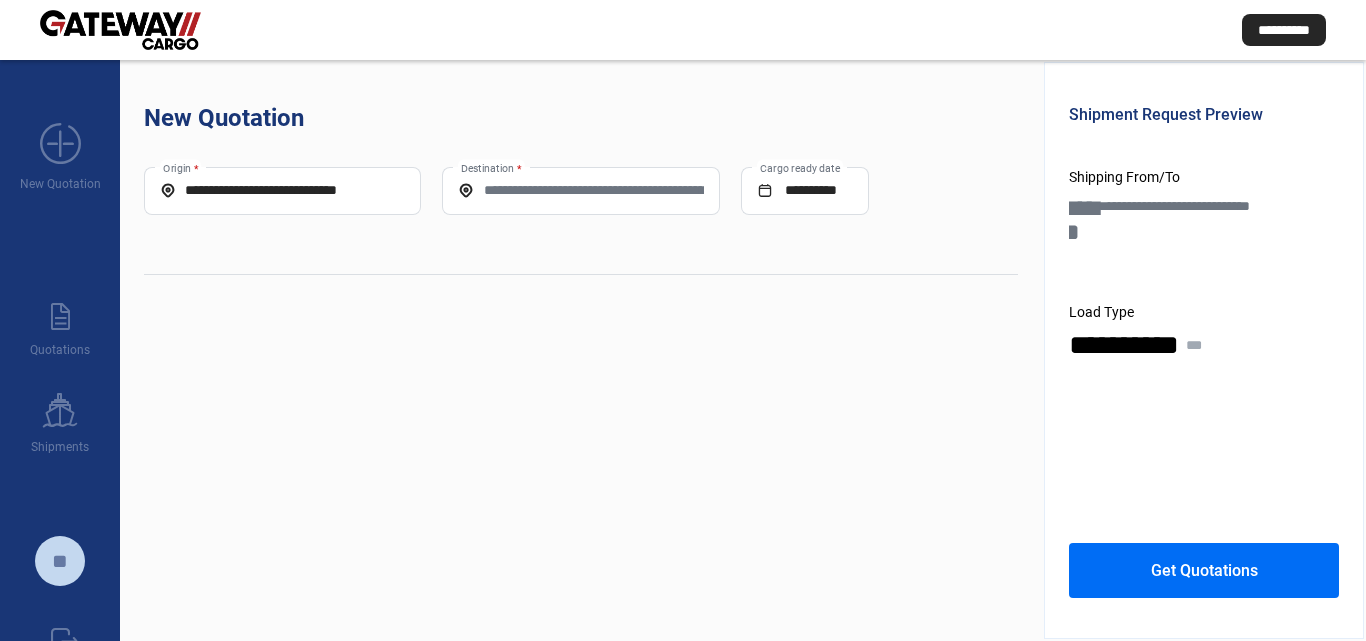 click on "Destination *" at bounding box center (580, 191) 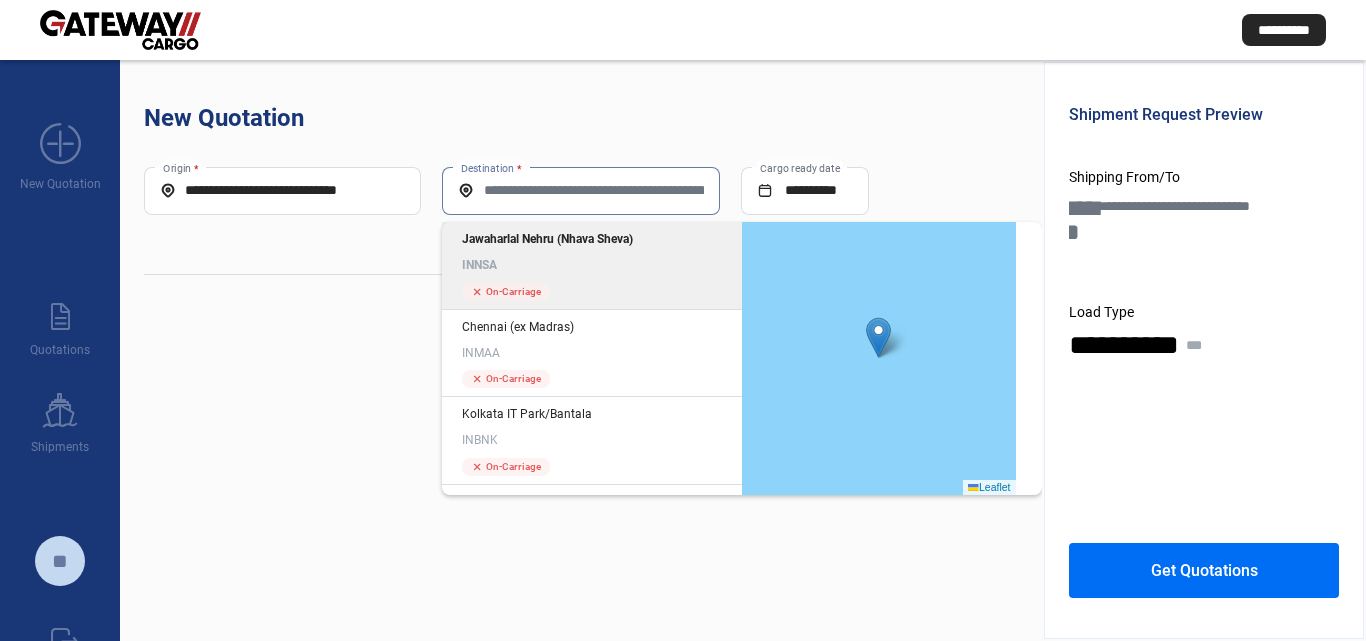 click on "Destination *" at bounding box center (580, 190) 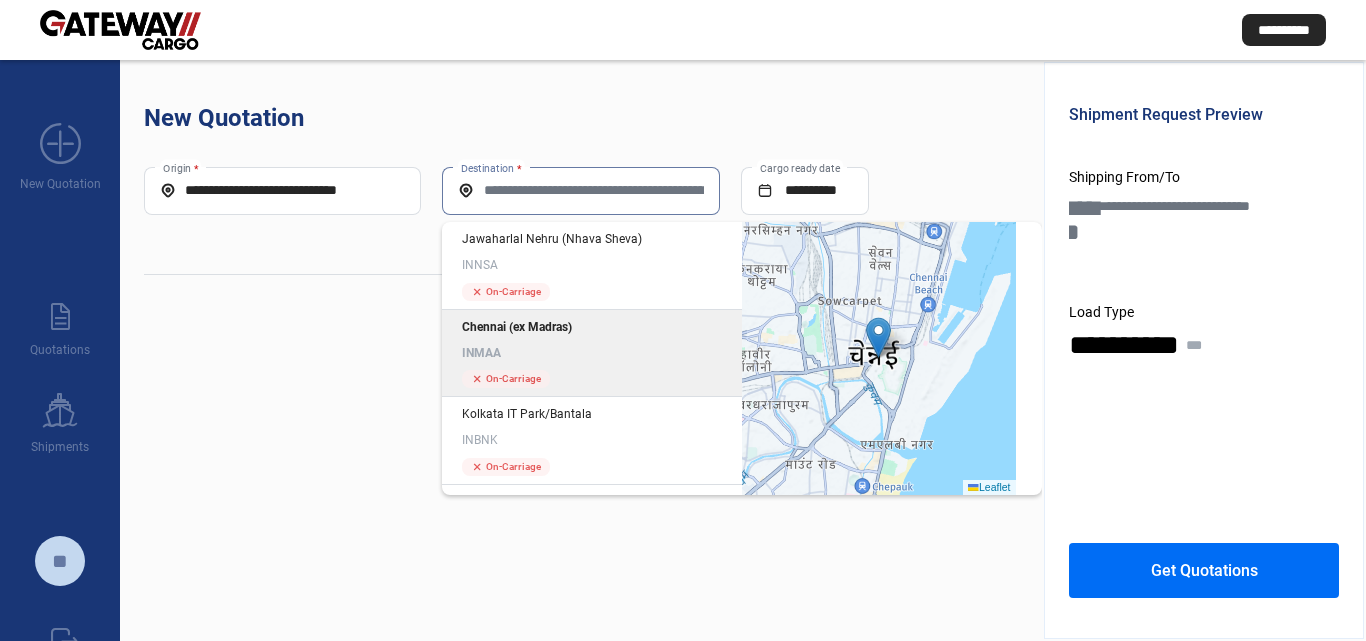 click on "INMAA" at bounding box center (592, 353) 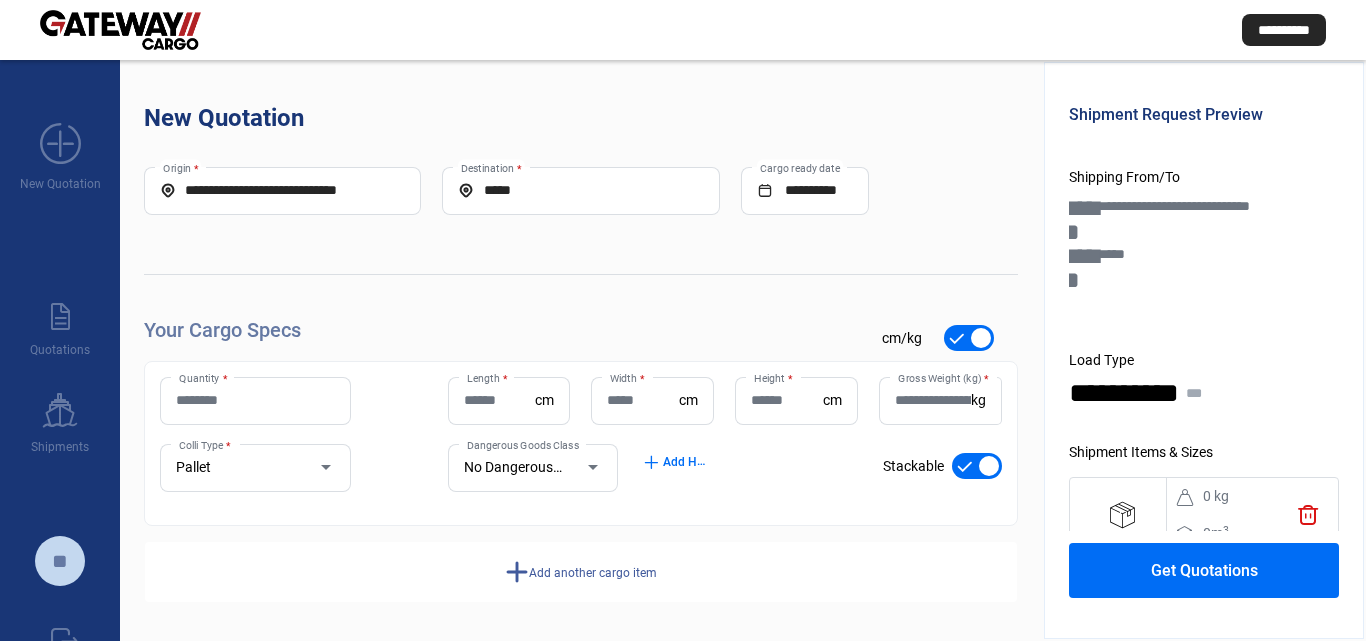 click on "Quantity *" at bounding box center (255, 400) 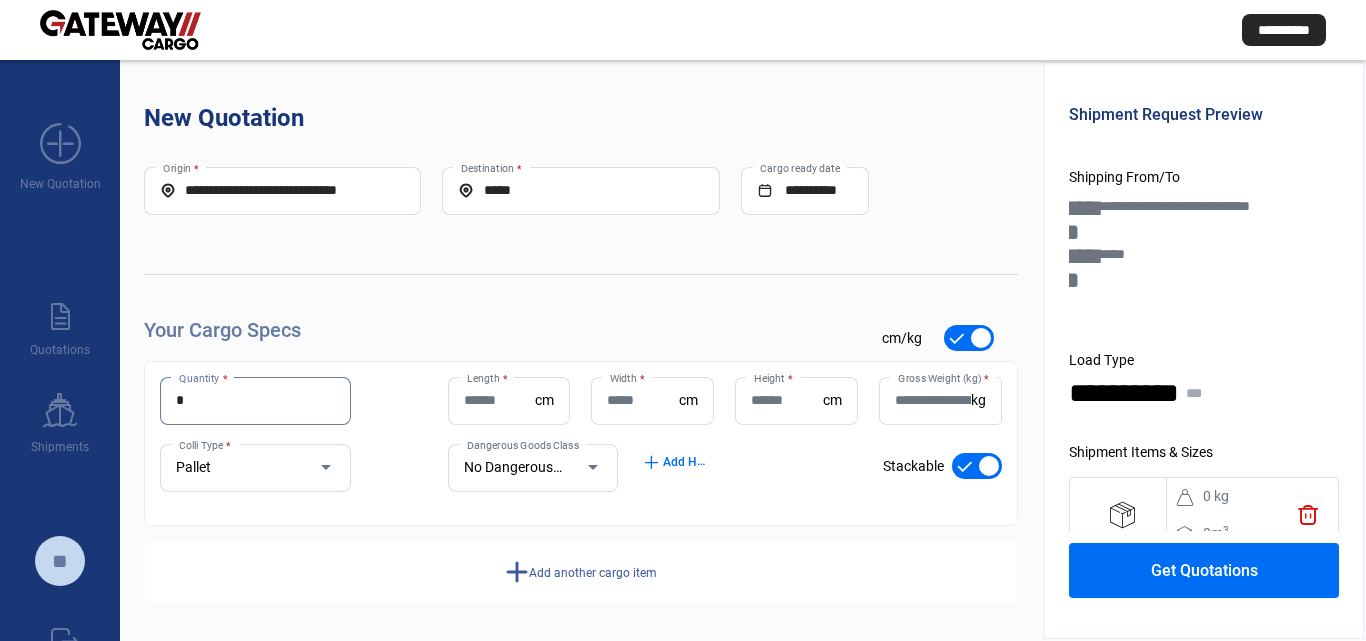 type on "*" 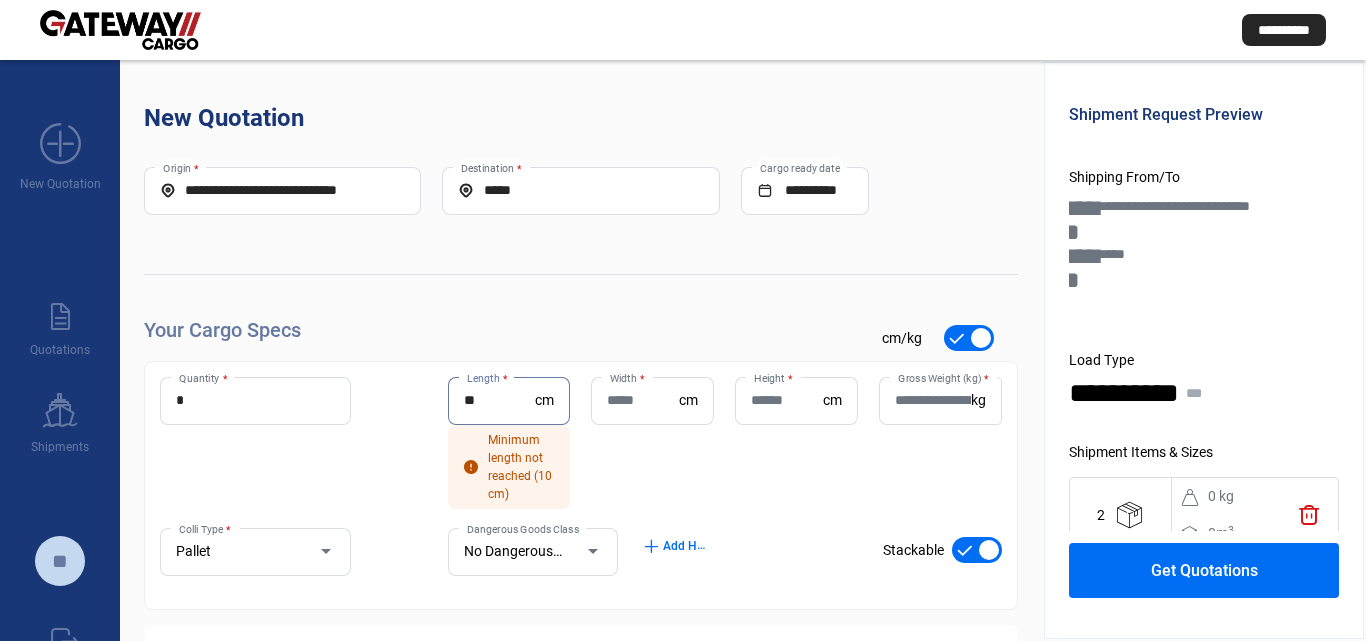 type on "**" 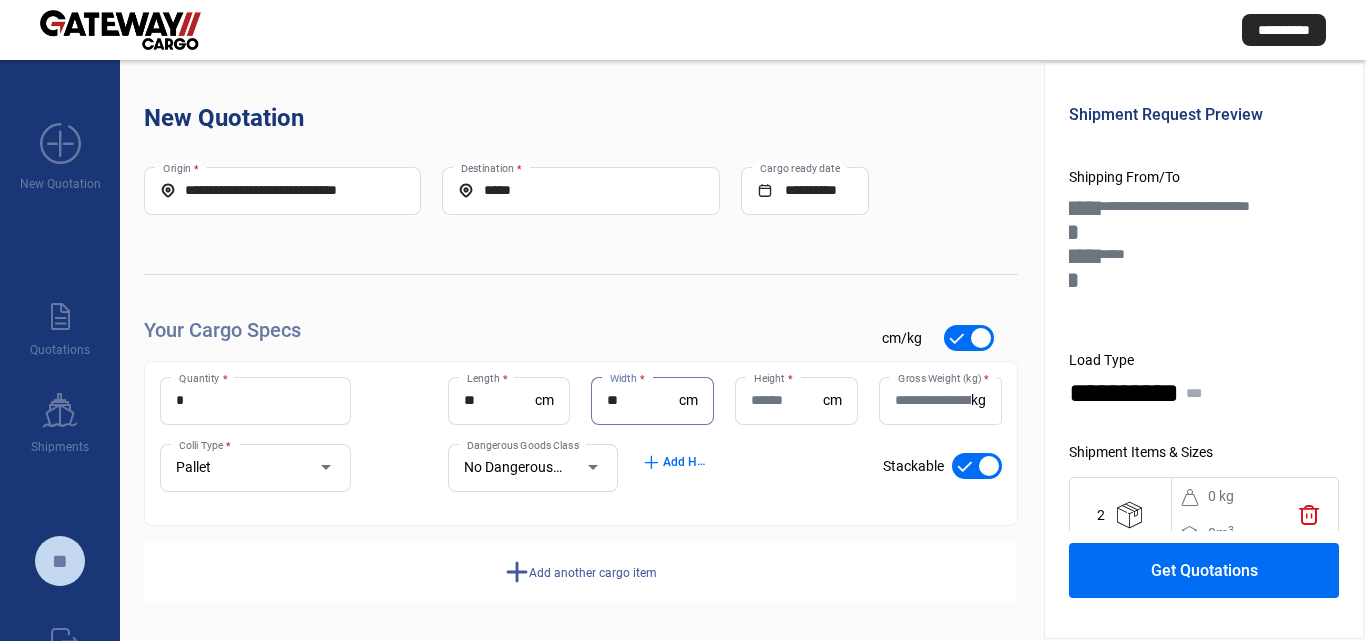 type on "**" 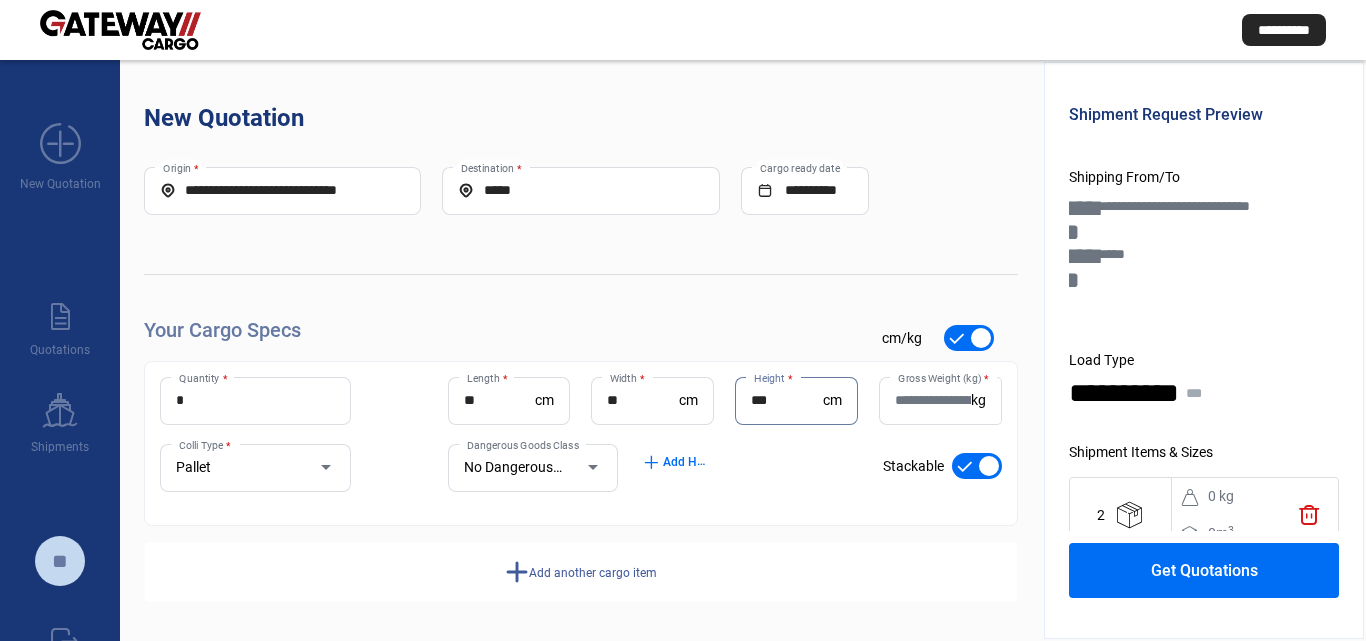 type on "***" 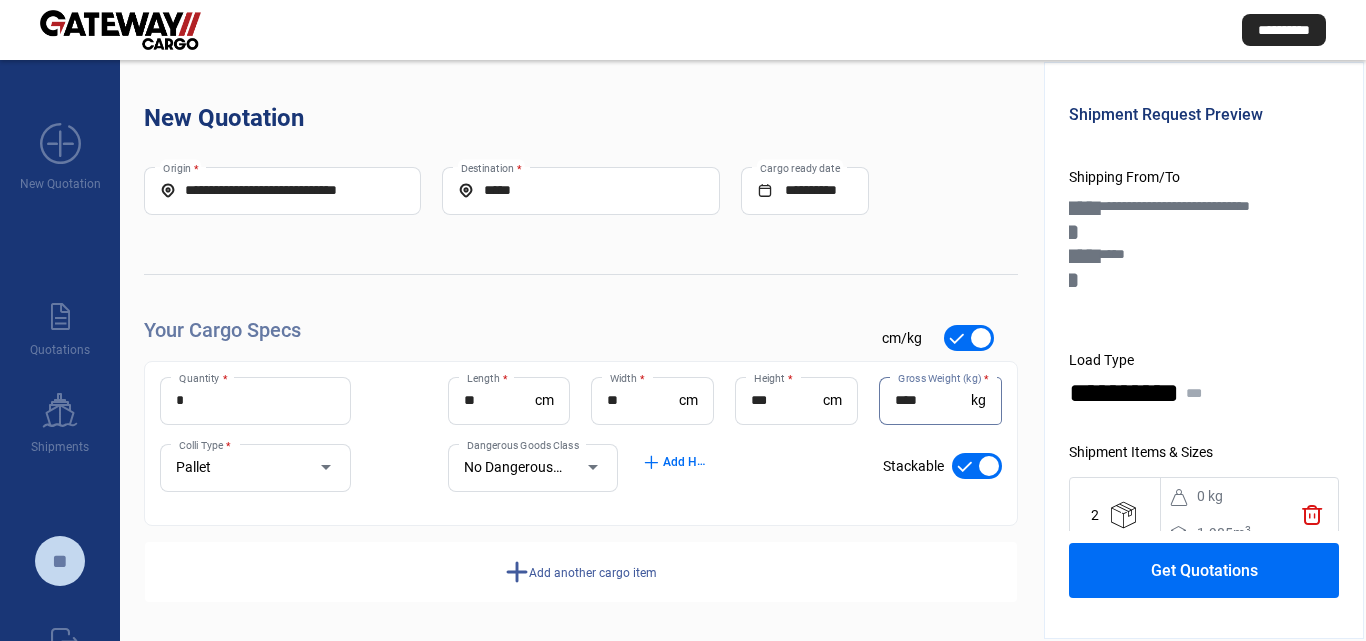 type on "****" 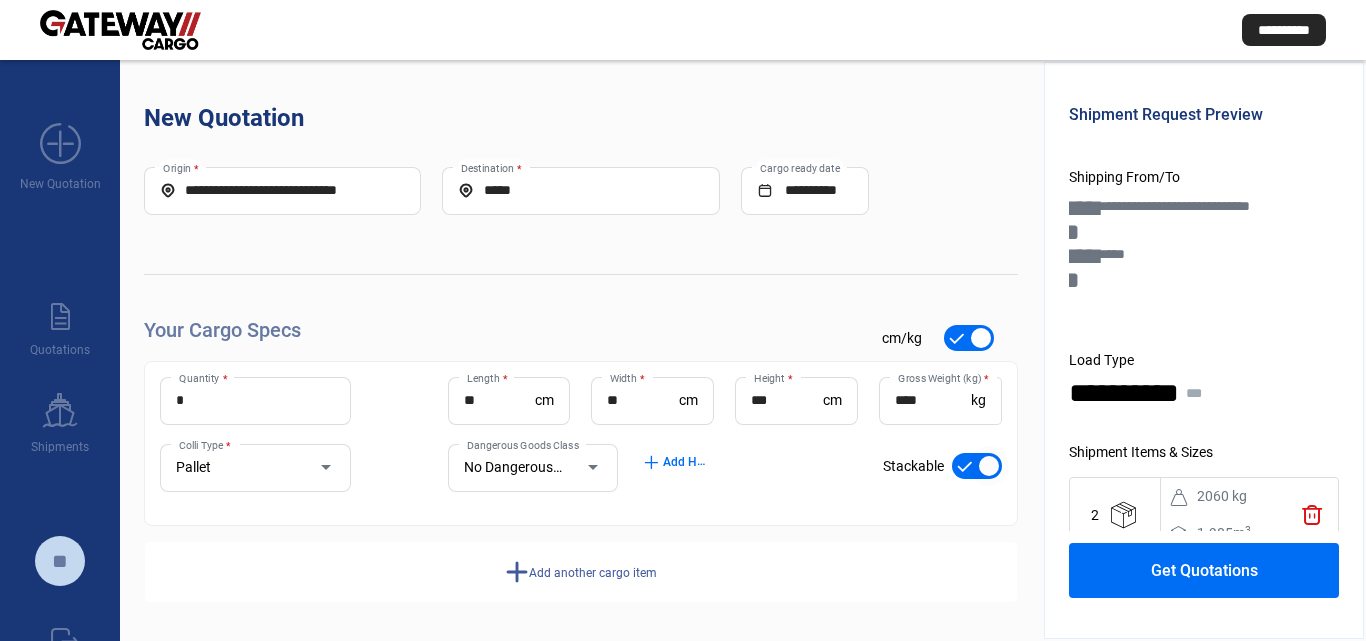 click at bounding box center [977, 466] 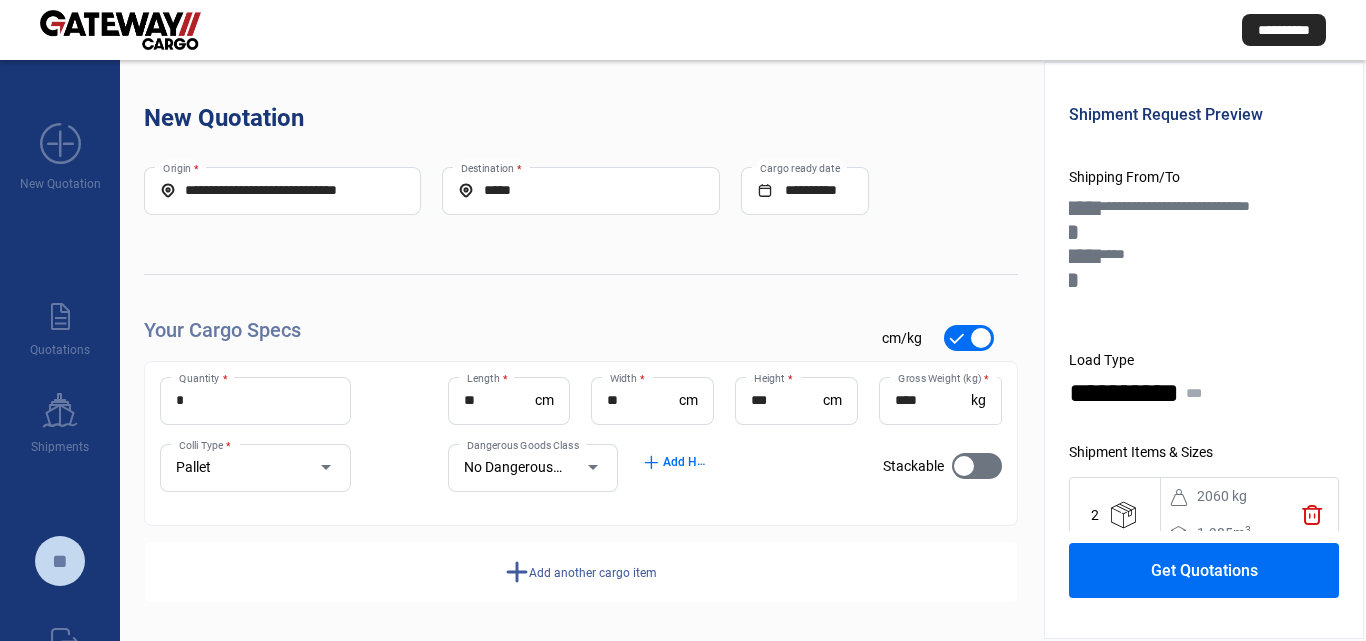 click on "**********" at bounding box center [1204, 350] 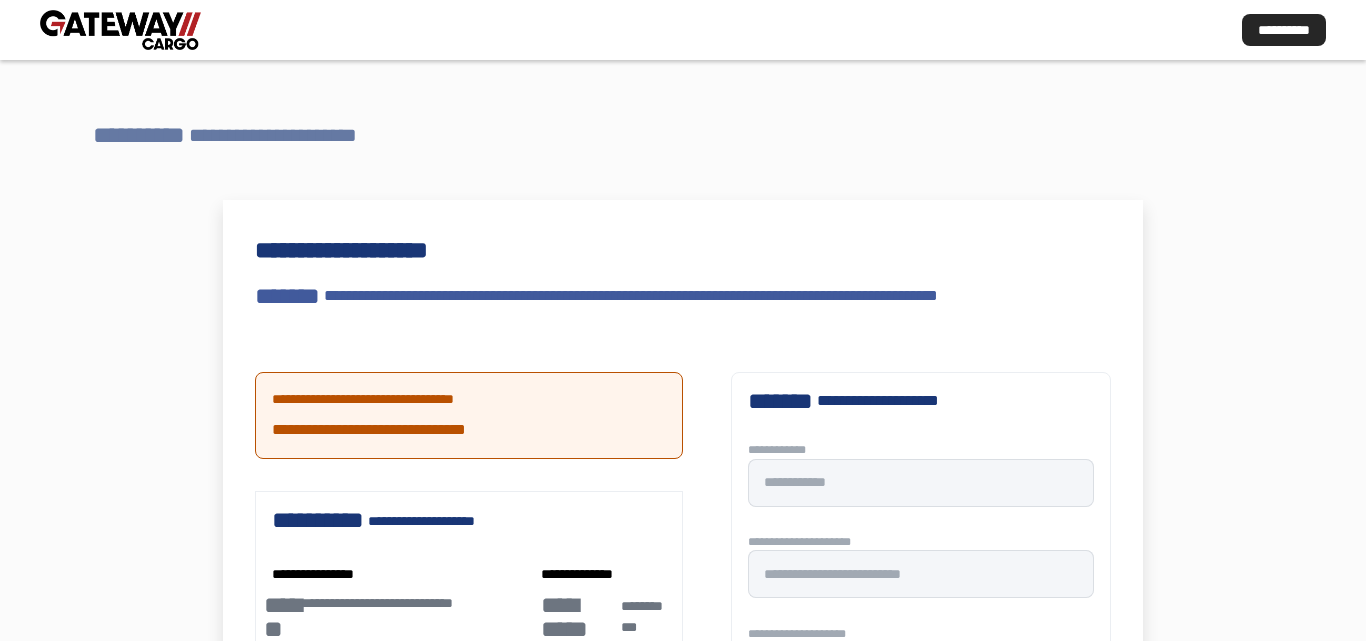 click on "**********" at bounding box center (139, 135) 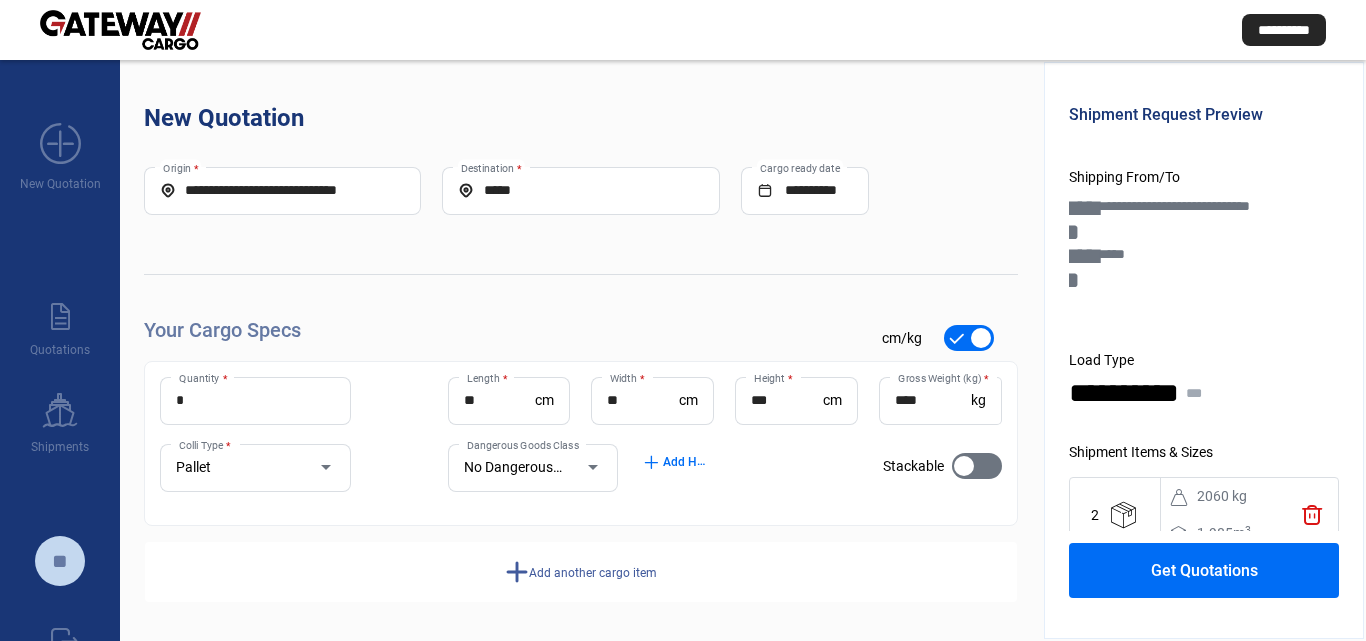 click at bounding box center [964, 466] 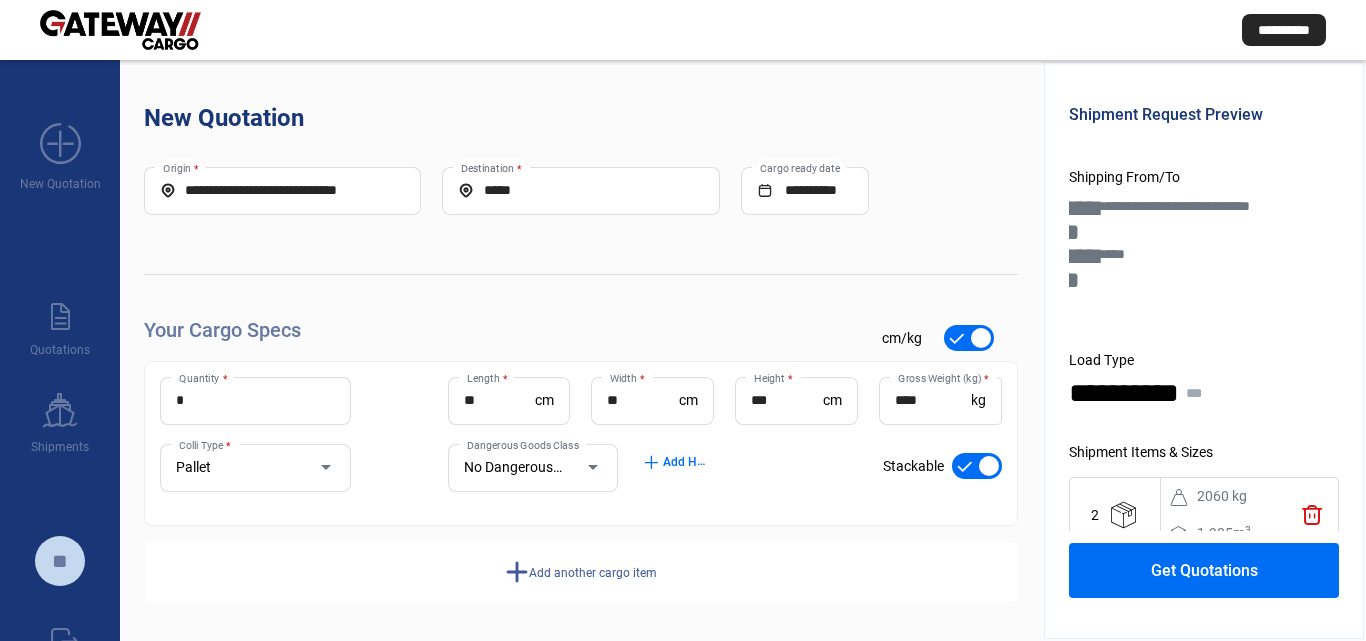 click at bounding box center [989, 466] 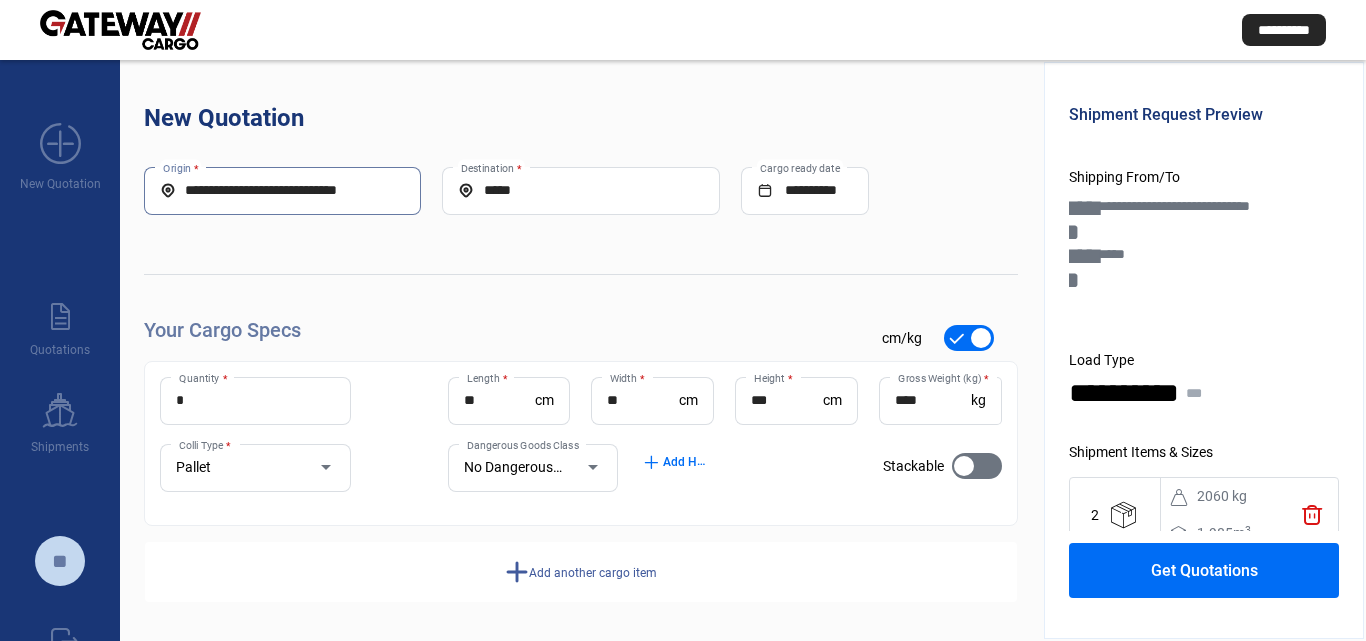 click on "**********" at bounding box center (282, 190) 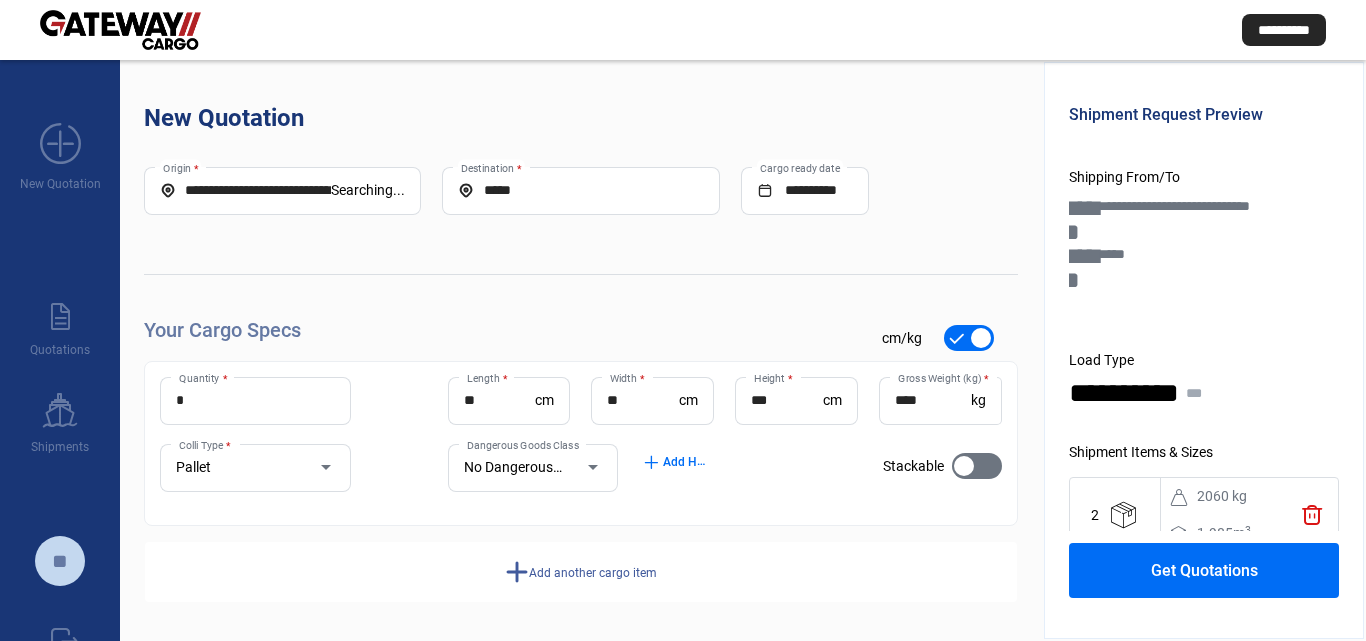 click on "Searching..." at bounding box center (368, 190) 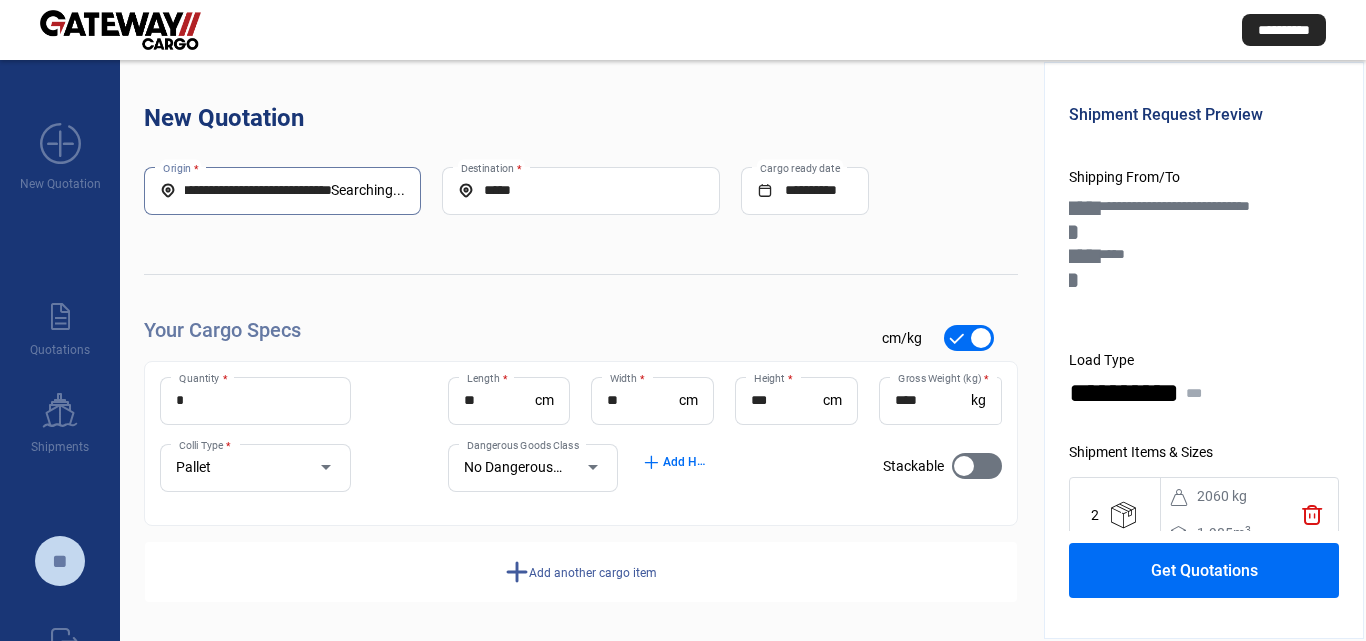 paste on "**********" 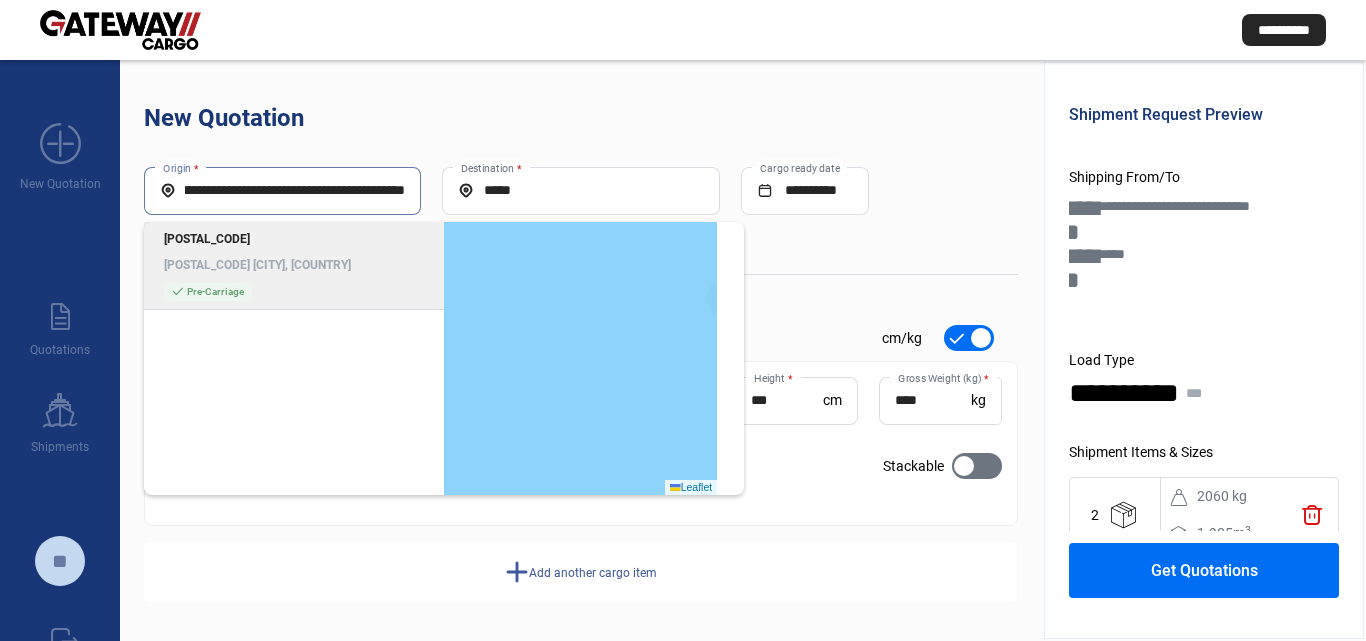 scroll, scrollTop: 0, scrollLeft: 306, axis: horizontal 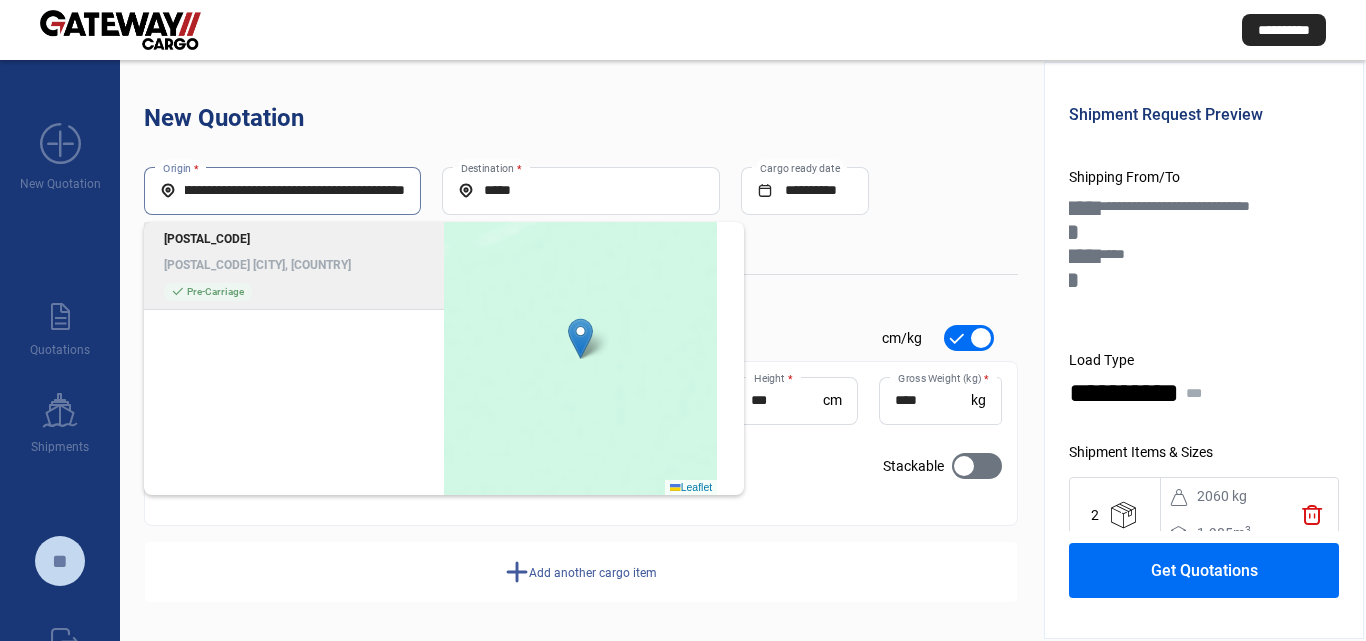 type on "**********" 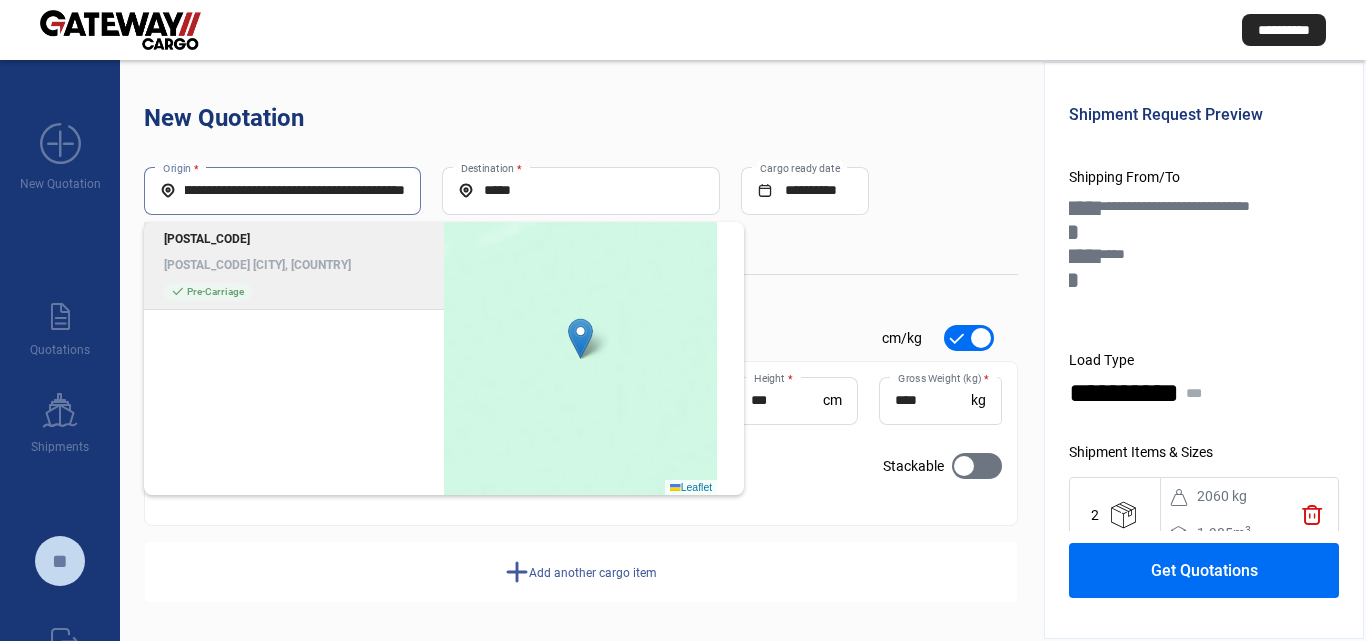 click on "[POSTAL_CODE] [POSTAL_CODE] [CITY], [COUNTRY] check_mark  Pre-Carriage" at bounding box center (294, 266) 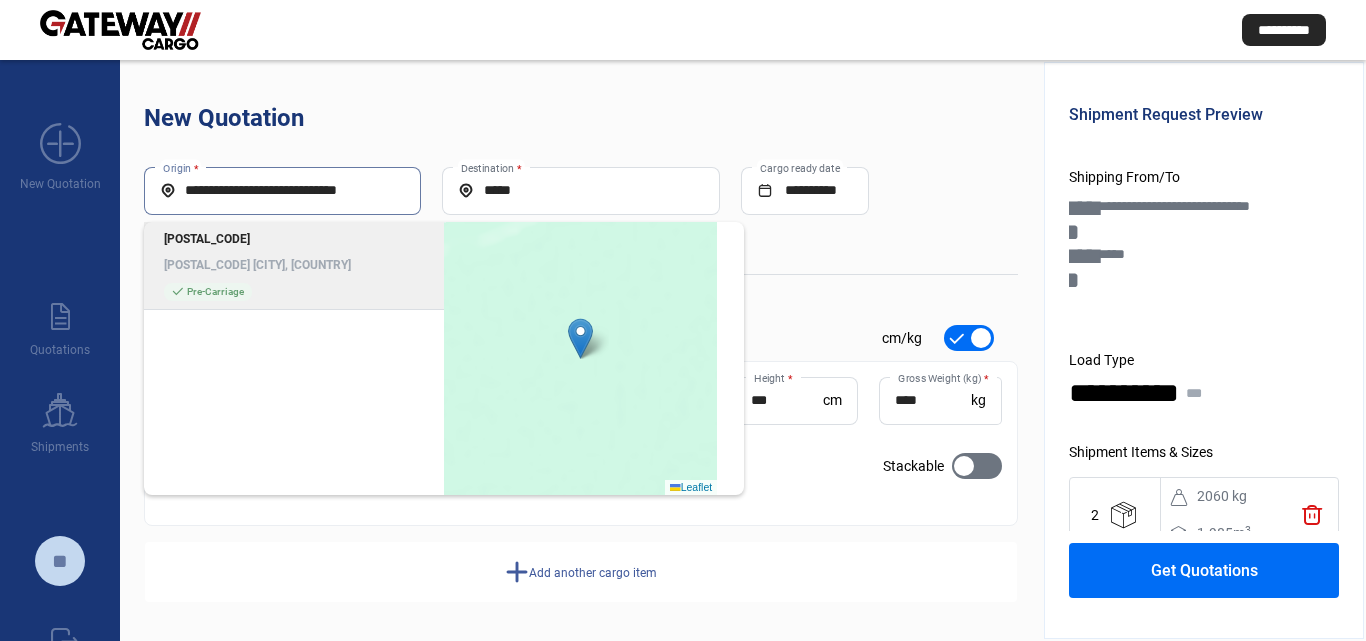 scroll, scrollTop: 0, scrollLeft: 0, axis: both 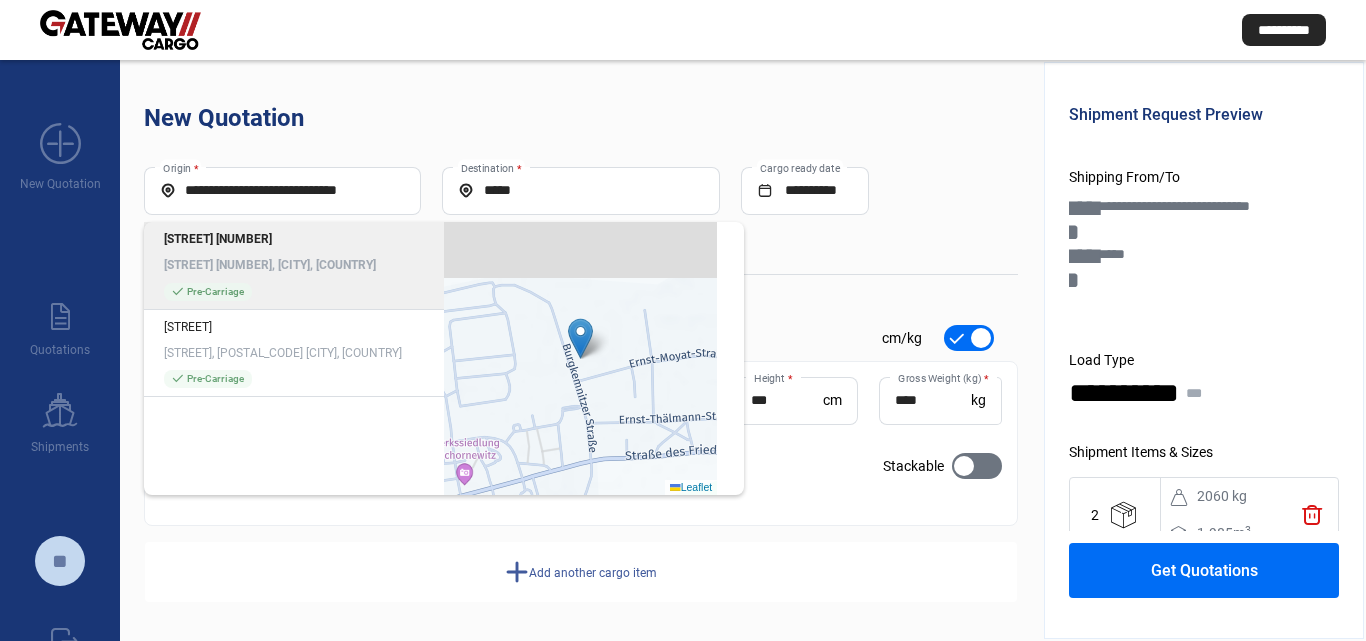 click on "[STREET] [NUMBER], [CITY], [COUNTRY]" at bounding box center [294, 265] 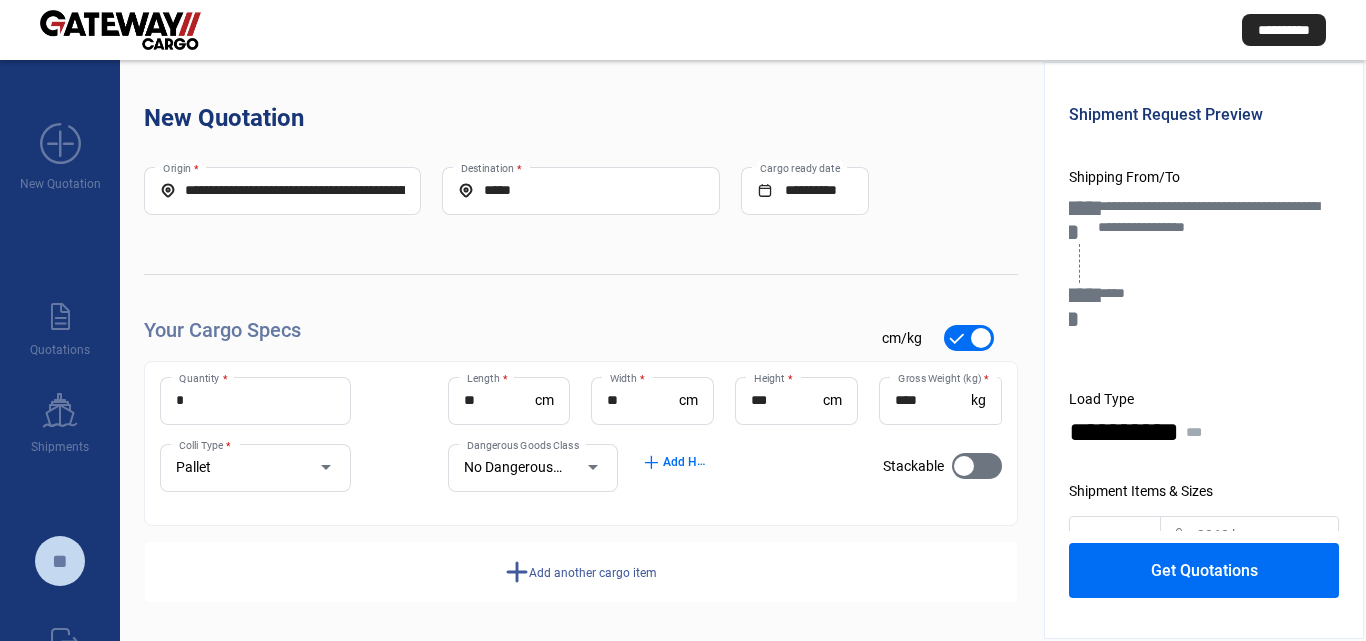 click on "Get Quotations" at bounding box center [1204, 570] 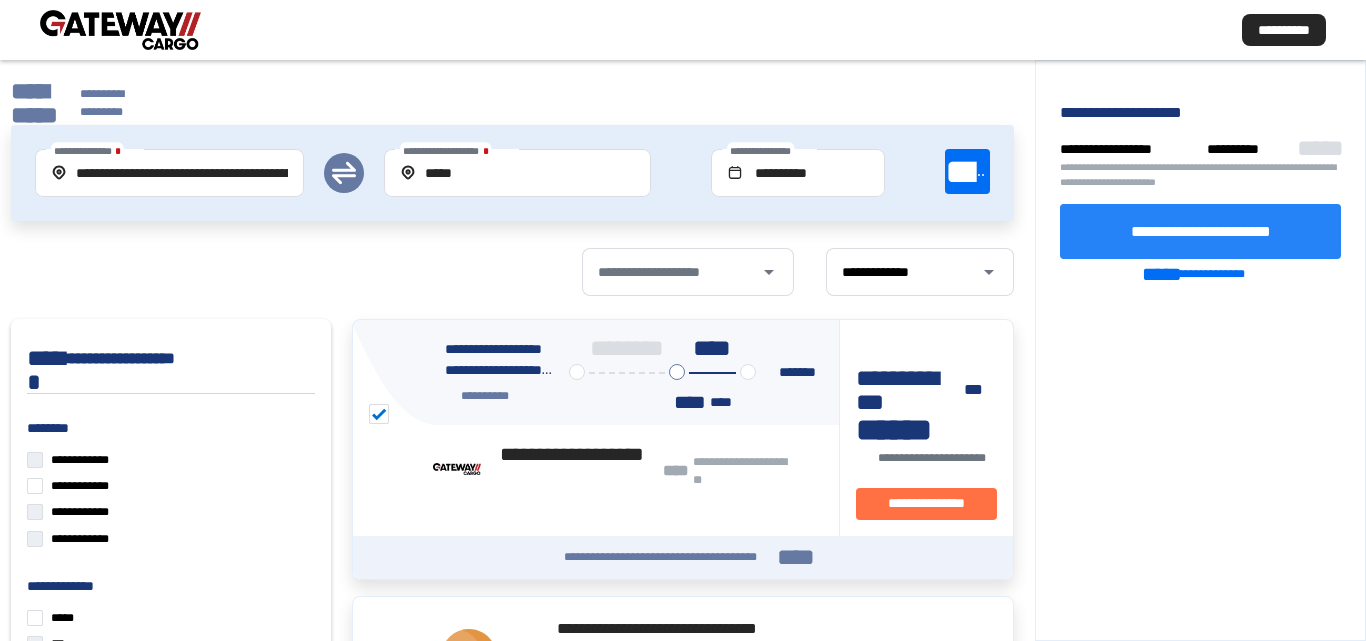 click on "**********" at bounding box center (1200, 231) 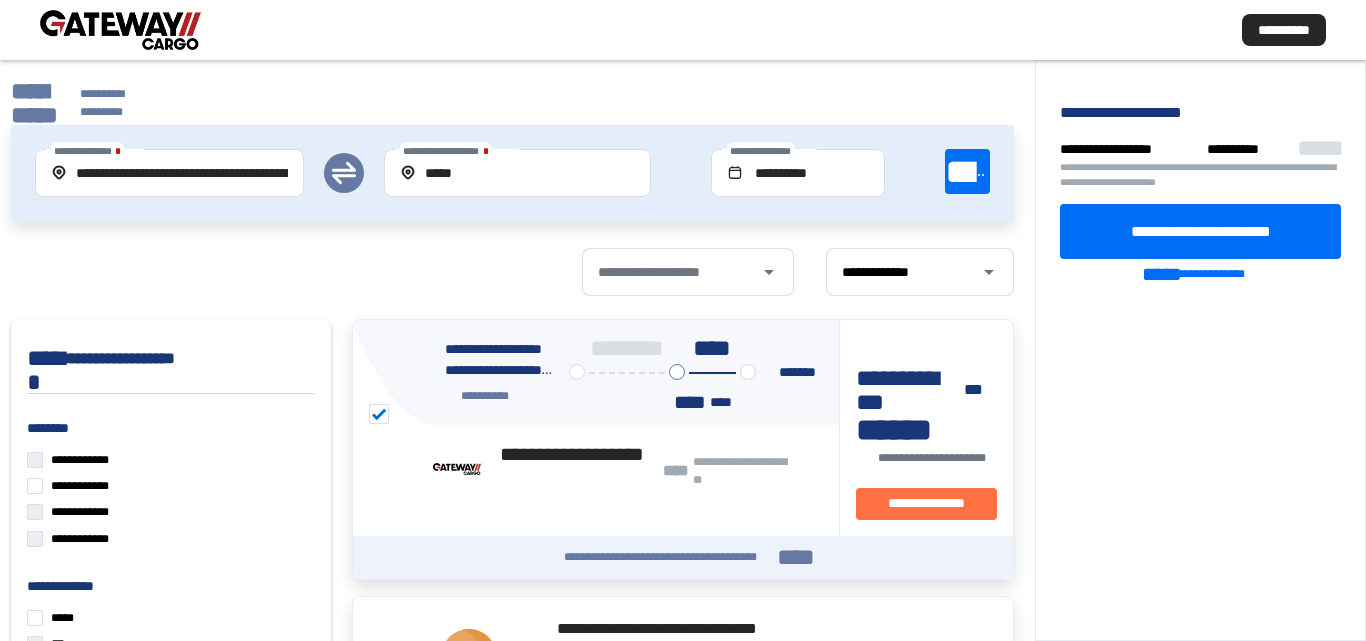 click on "**********" at bounding box center [683, 30] 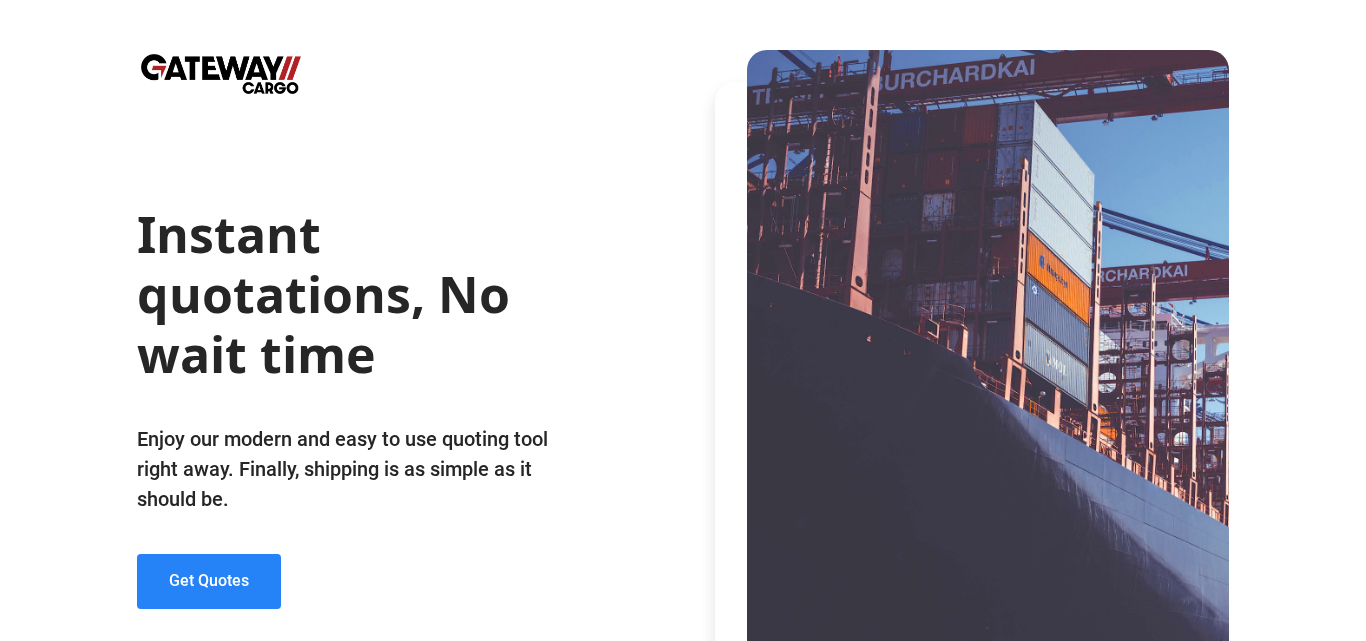 click on "Get Quotes" at bounding box center [209, 580] 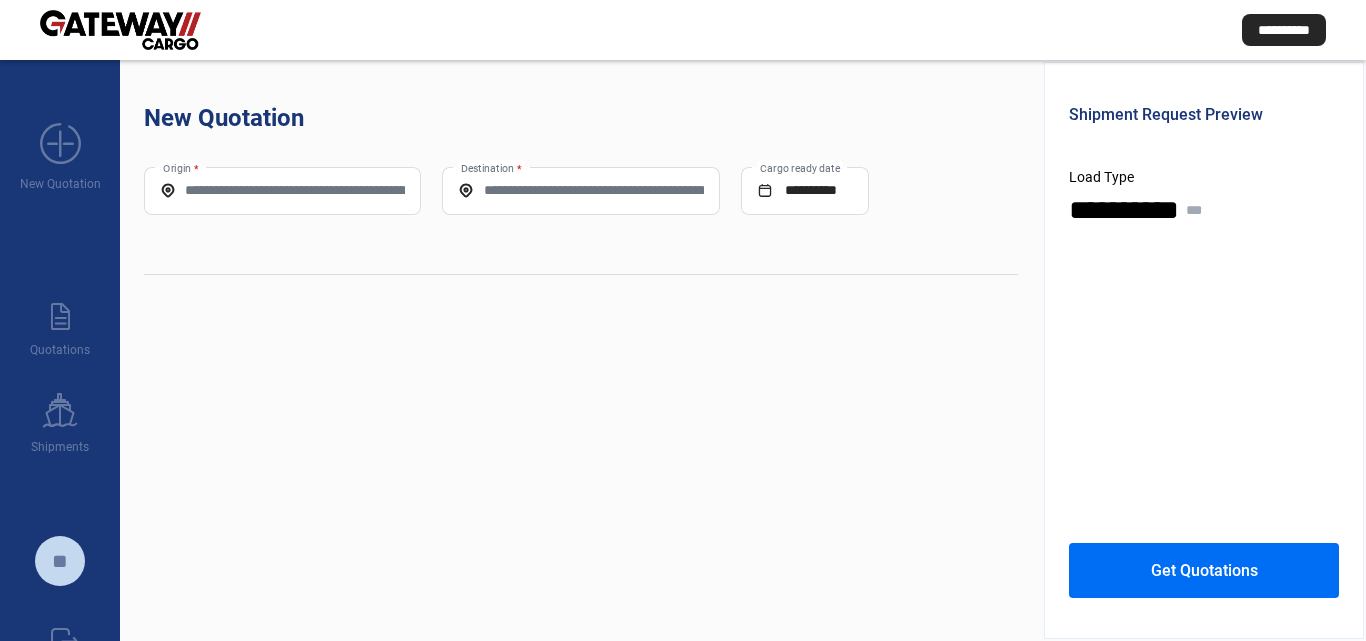 click on "Origin *" at bounding box center [282, 190] 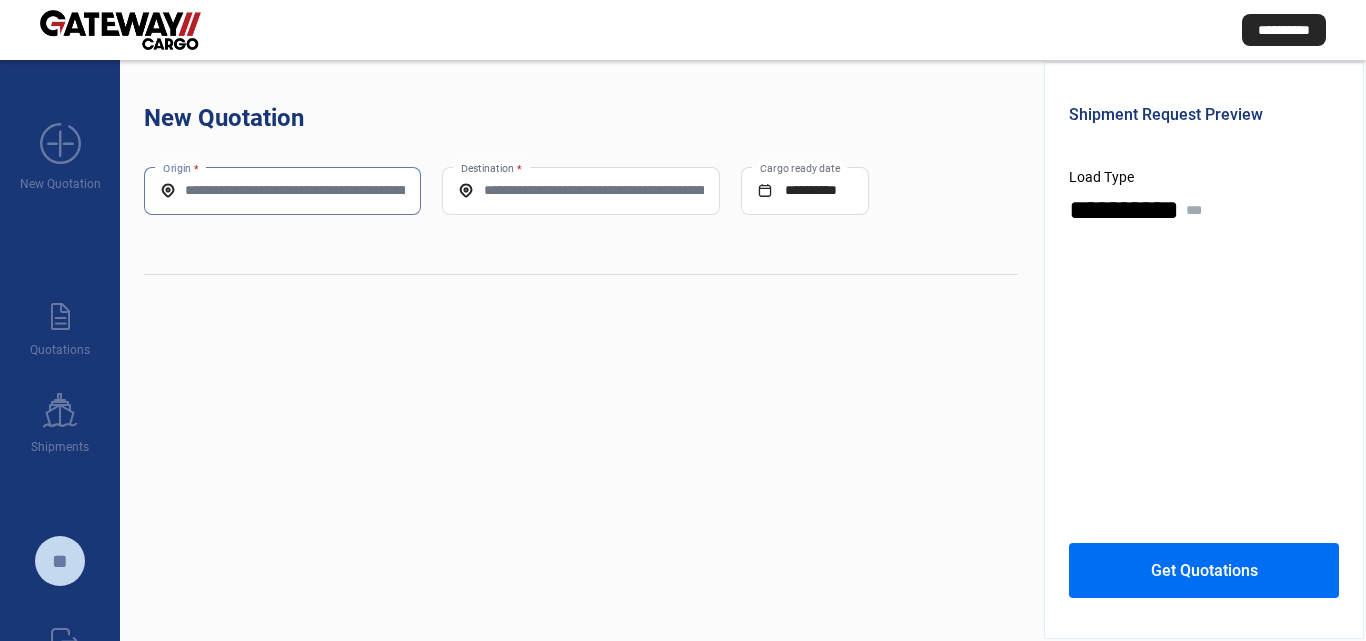 paste on "*****" 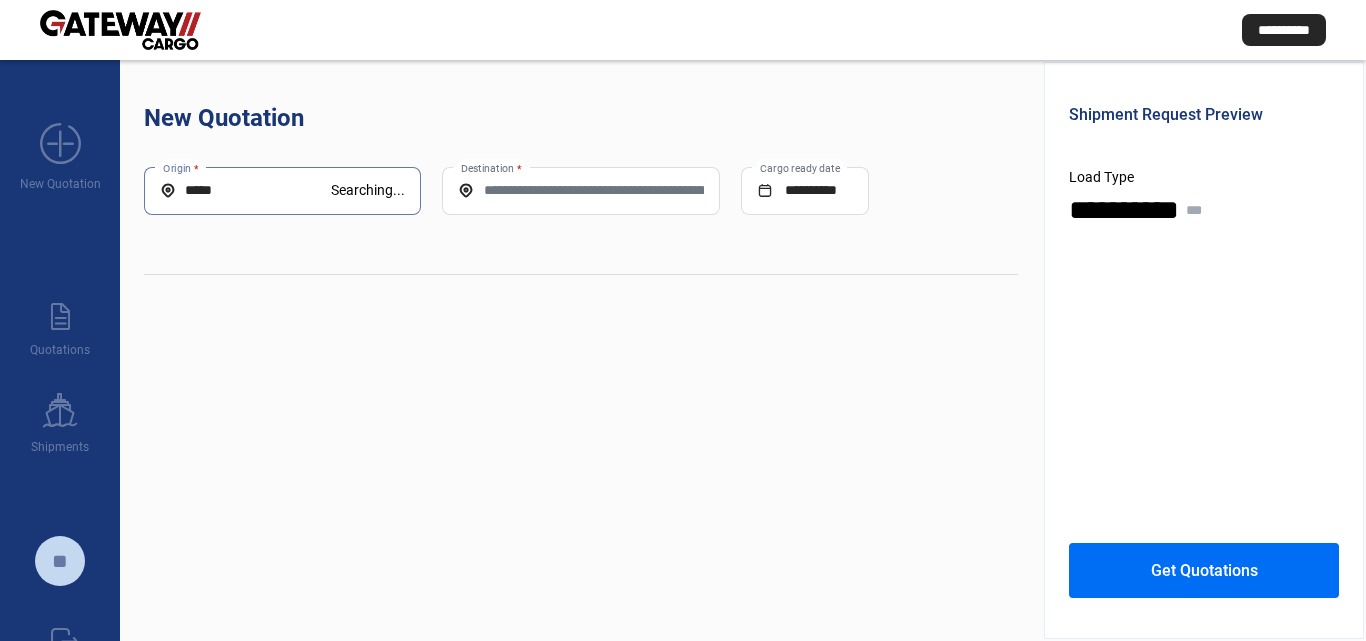 type on "*****" 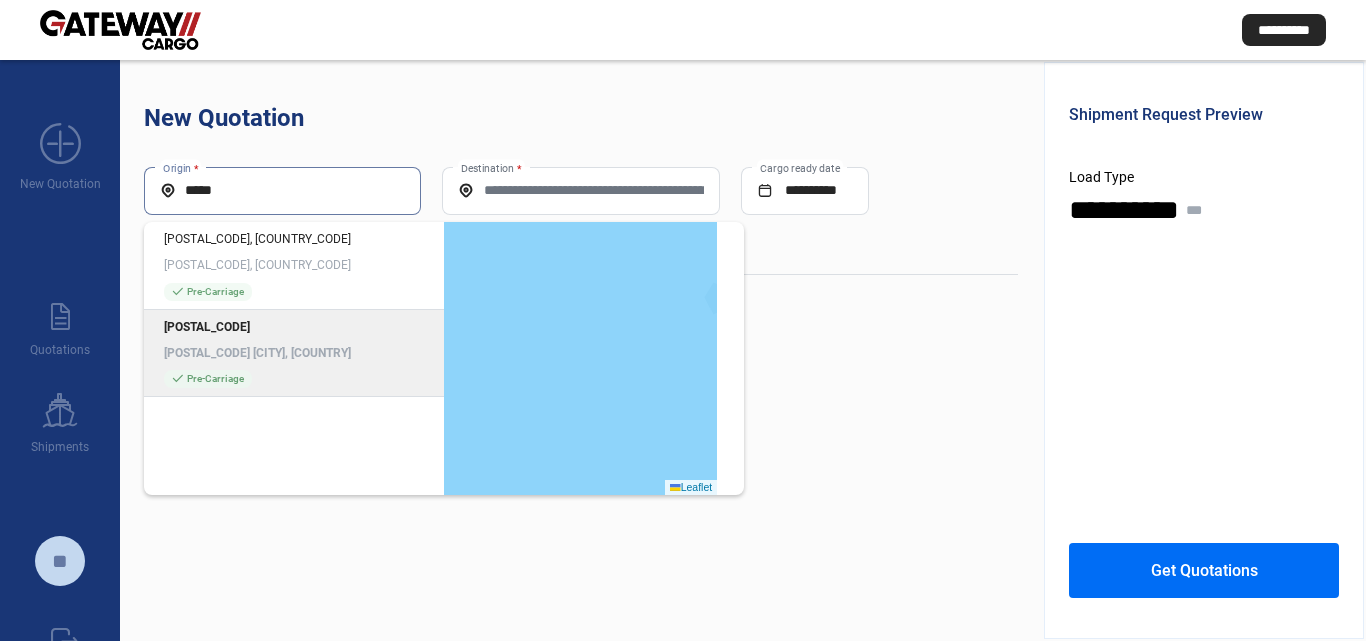 click on "[POSTAL_CODE] [POSTAL_CODE] [CITY], [COUNTRY] check_mark  Pre-Carriage" at bounding box center (294, 354) 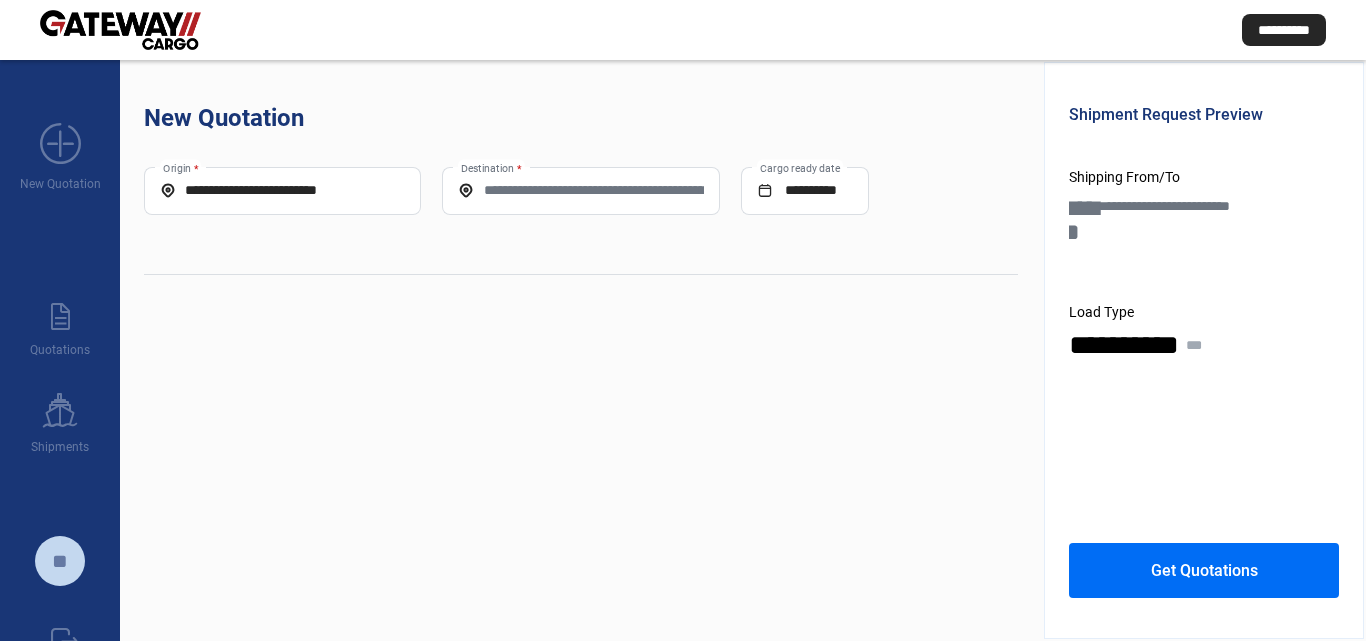 click on "Destination *" at bounding box center (580, 190) 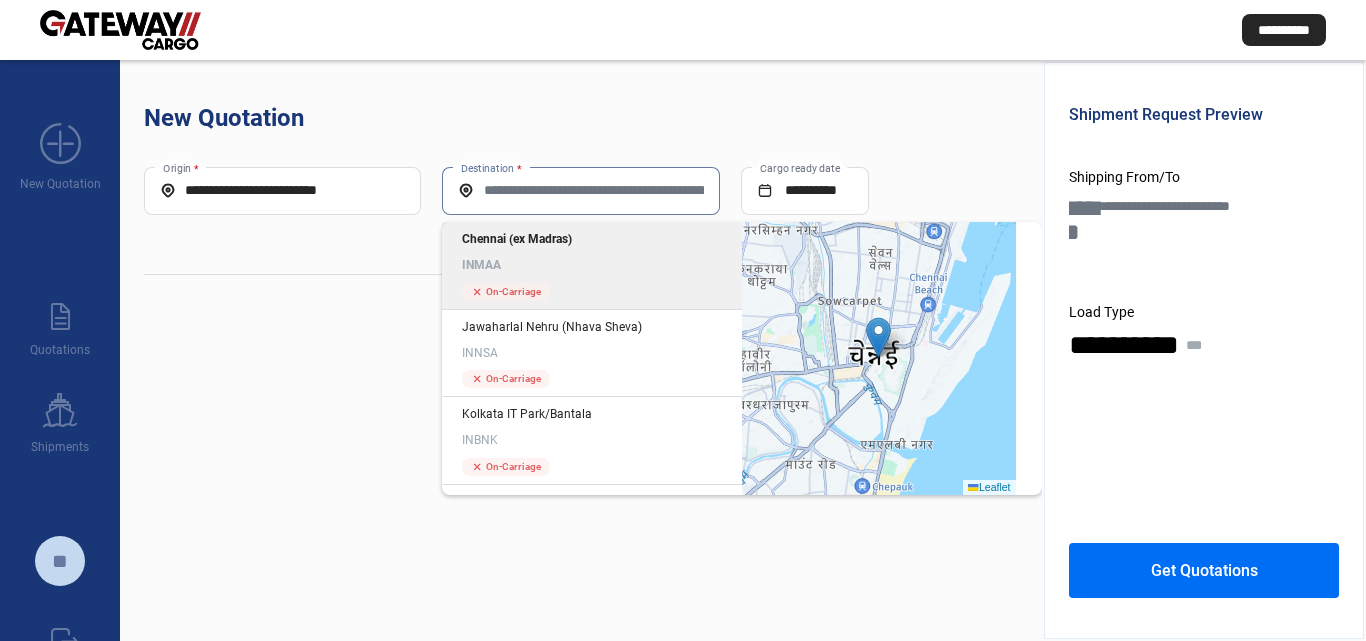click on "[POSTAL_CODE] ([CITY]) [COUNTRY_CODE]" at bounding box center [592, 252] 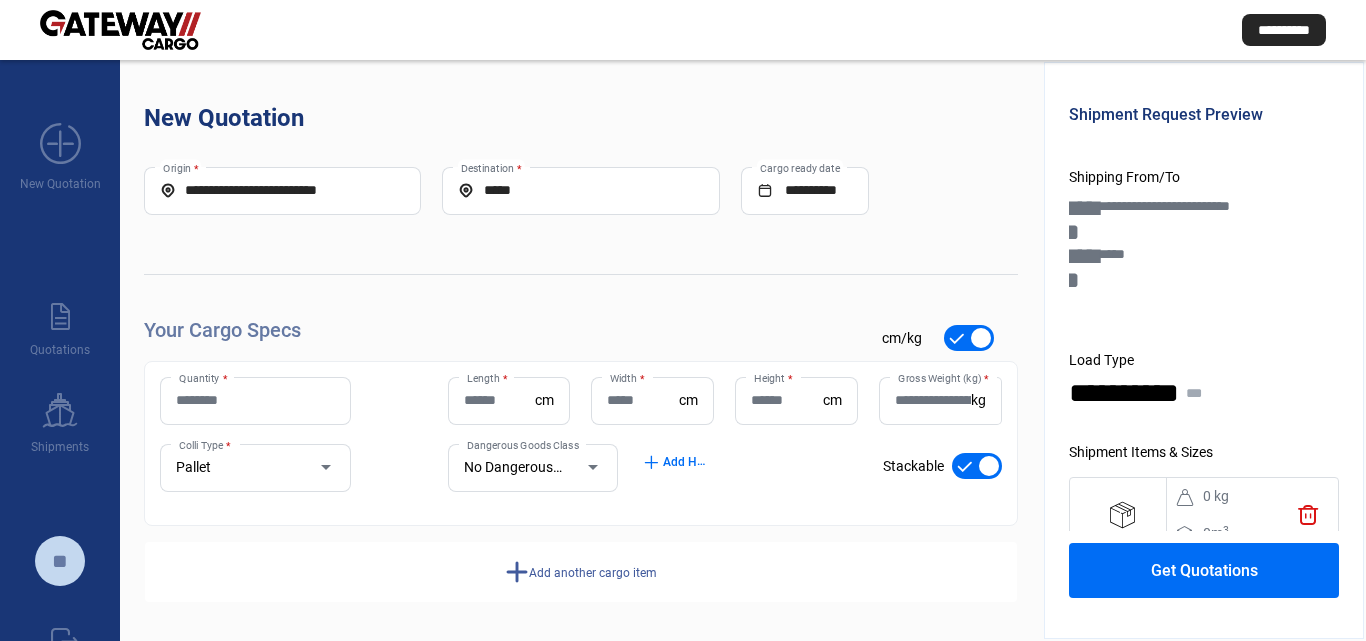 click on "Quantity *" at bounding box center (255, 401) 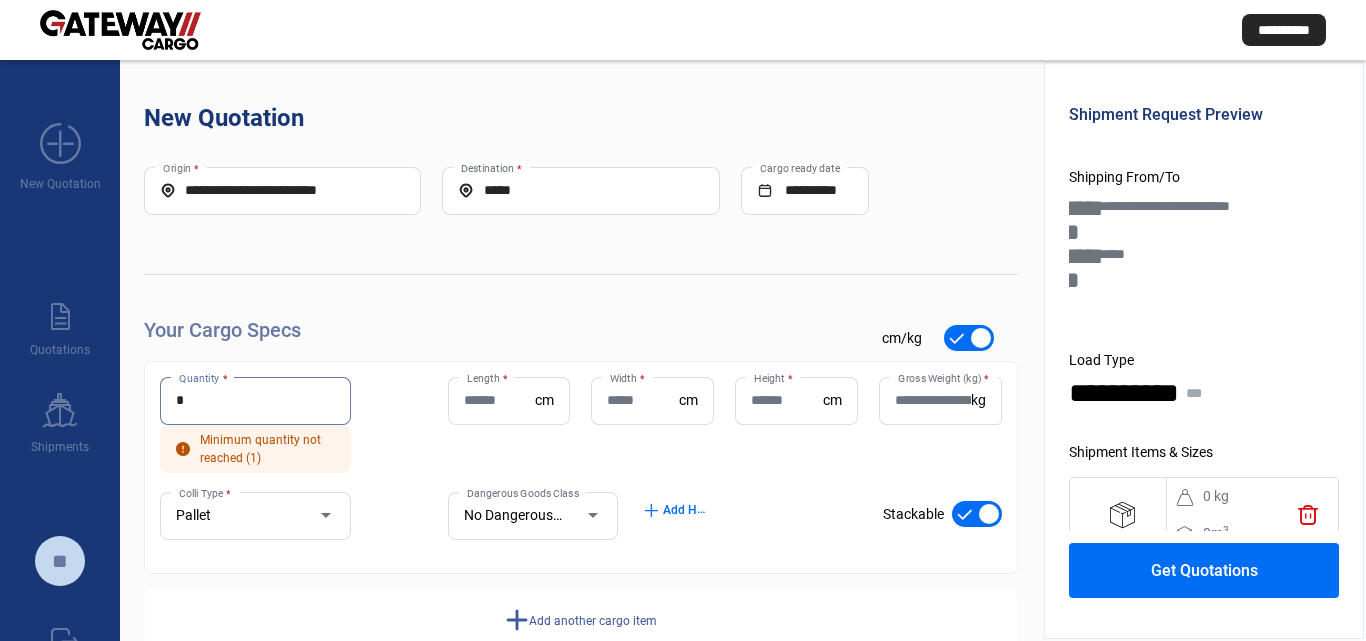 type on "*" 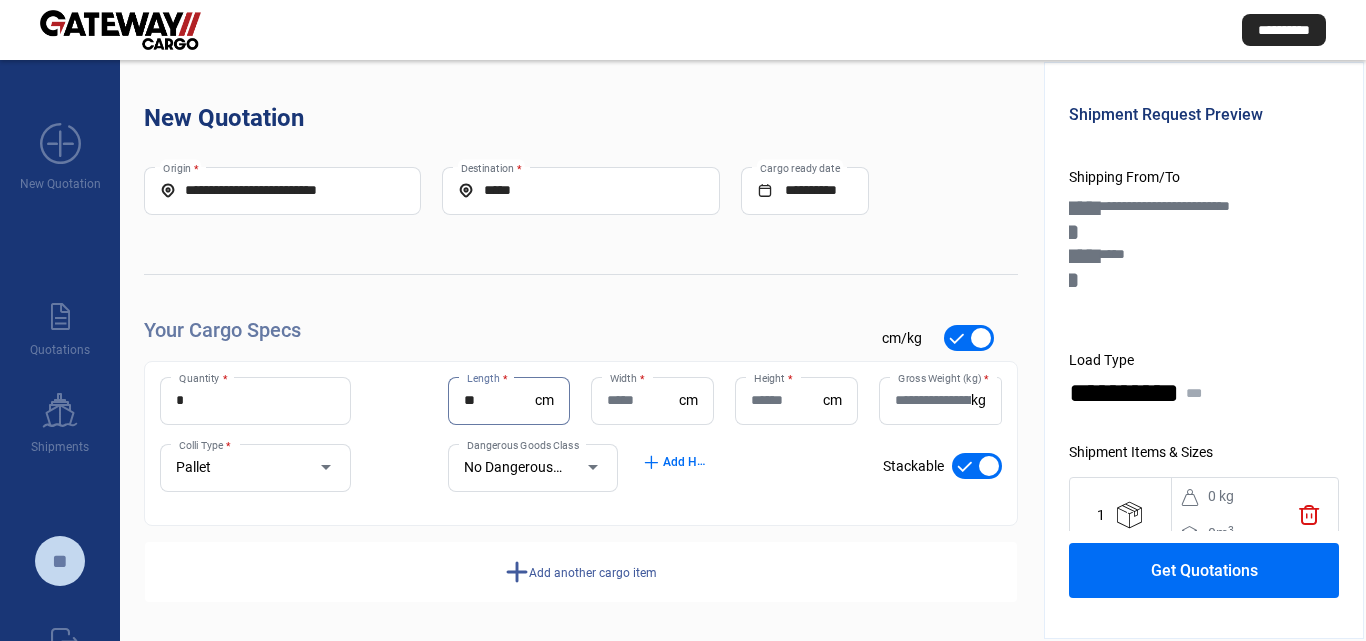 type on "**" 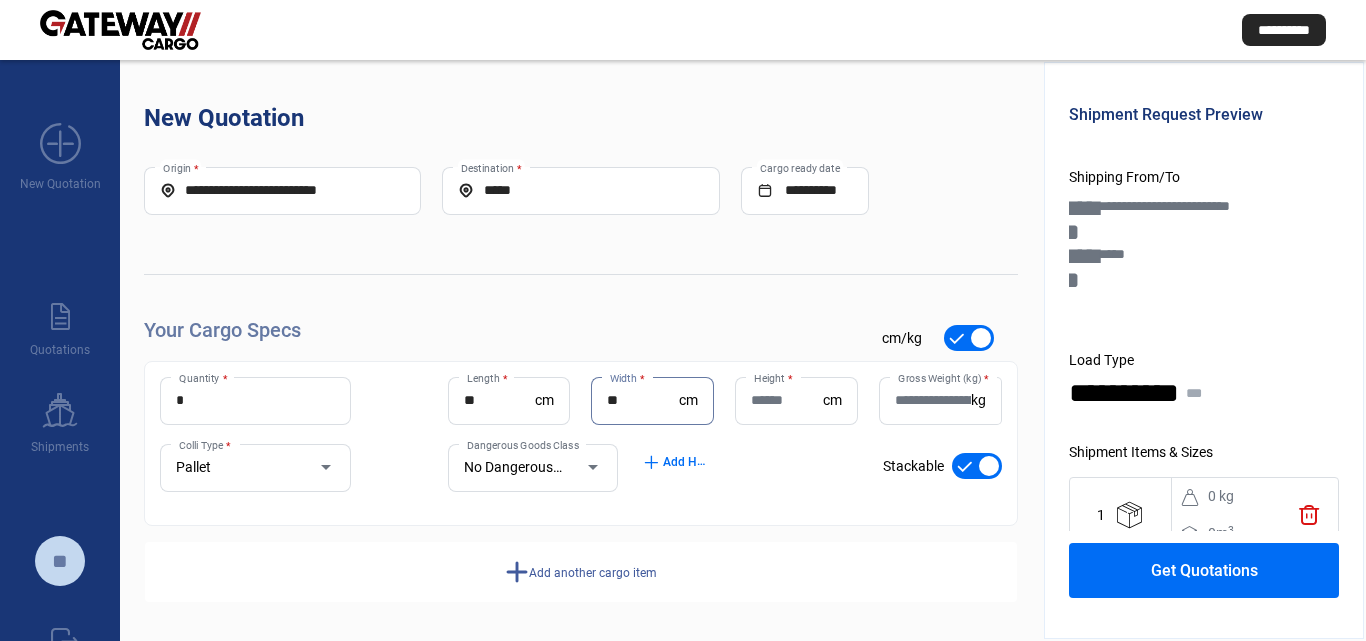 type on "**" 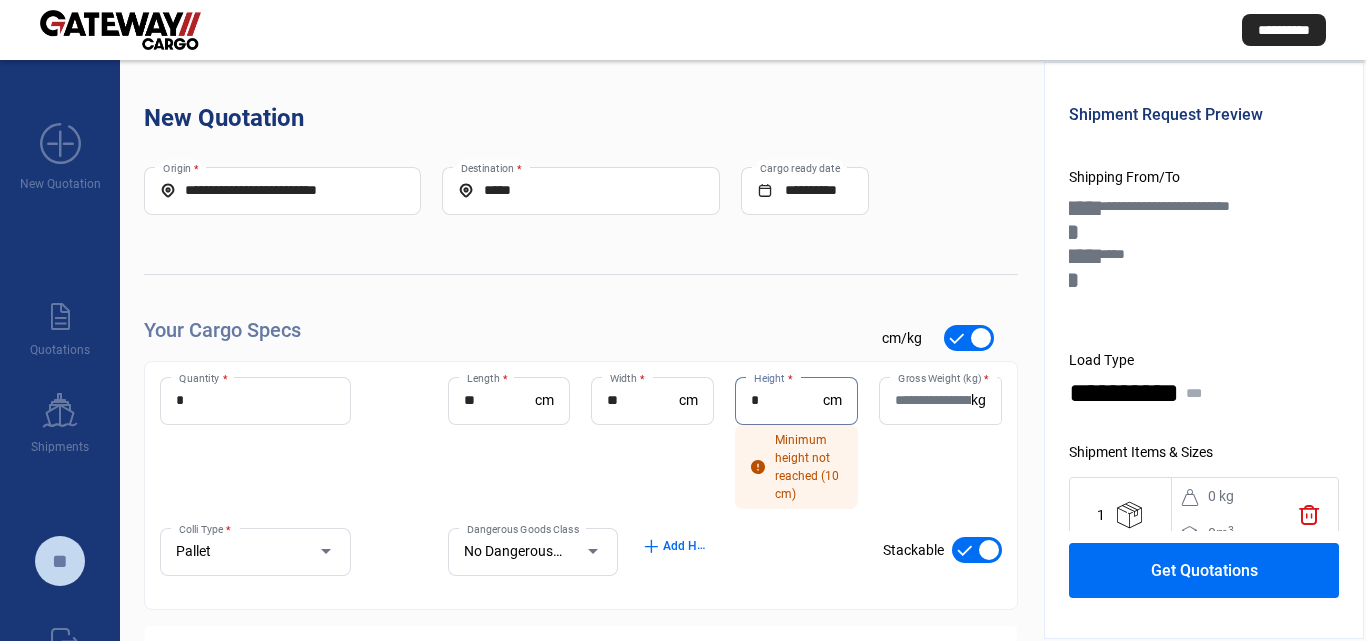 type on "*" 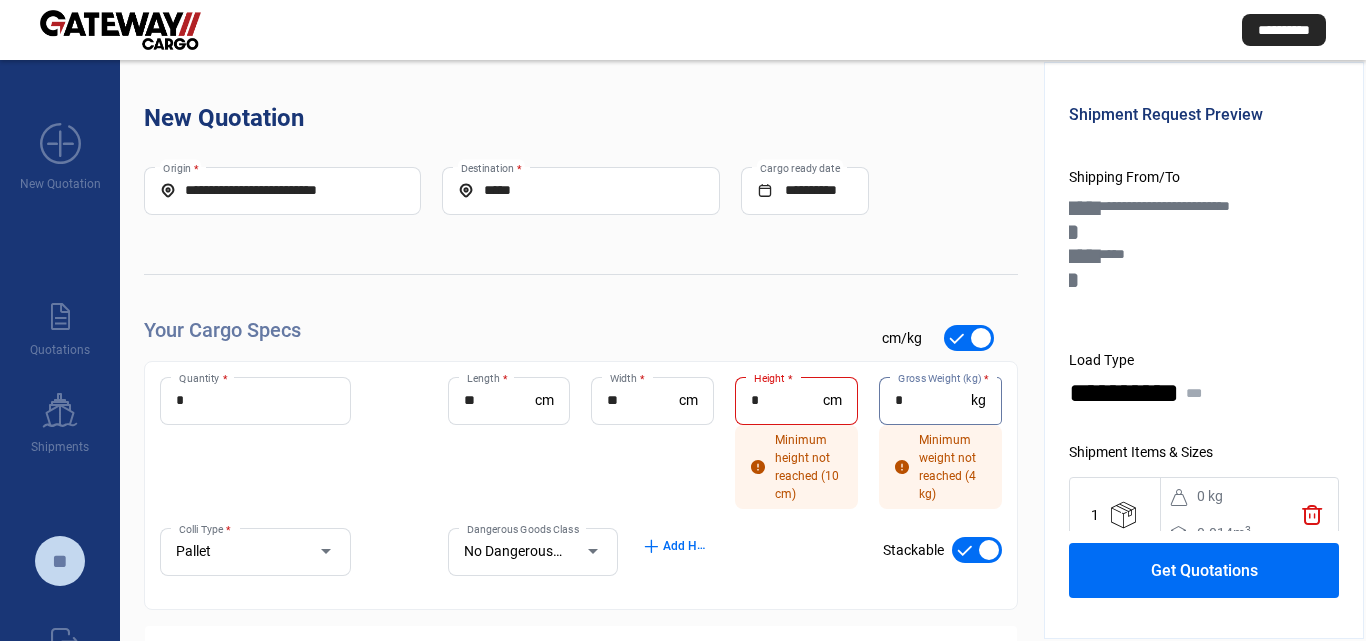 type on "*" 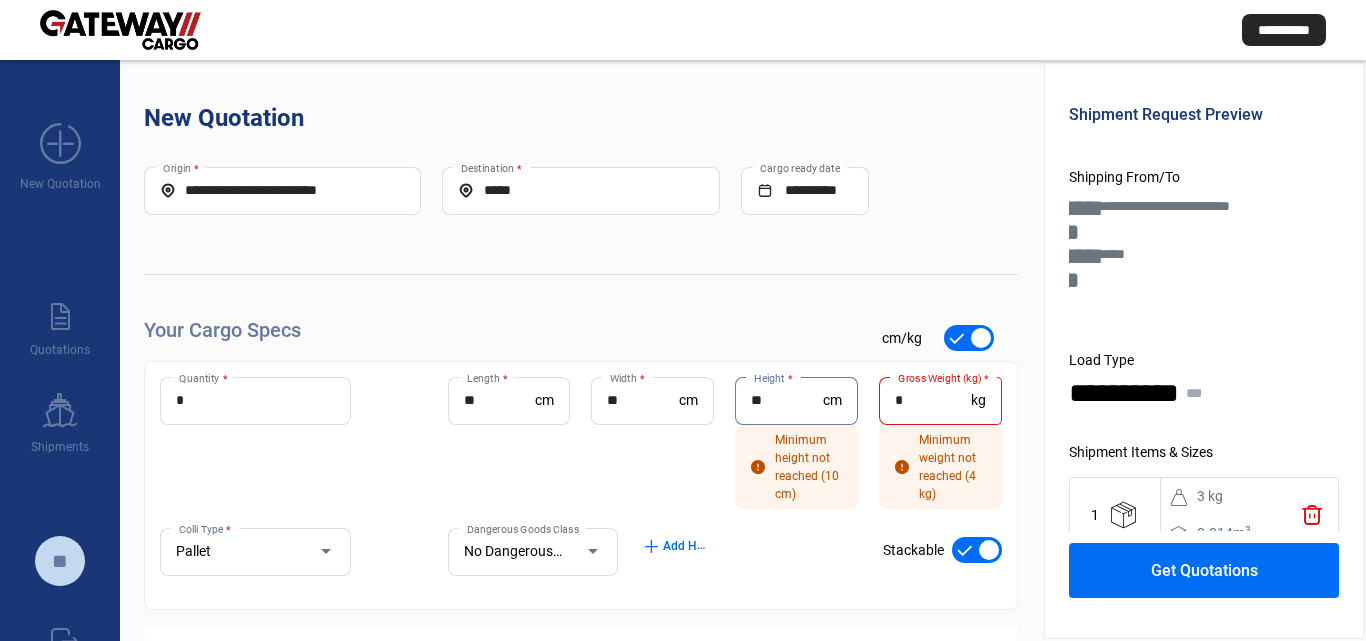 type on "**" 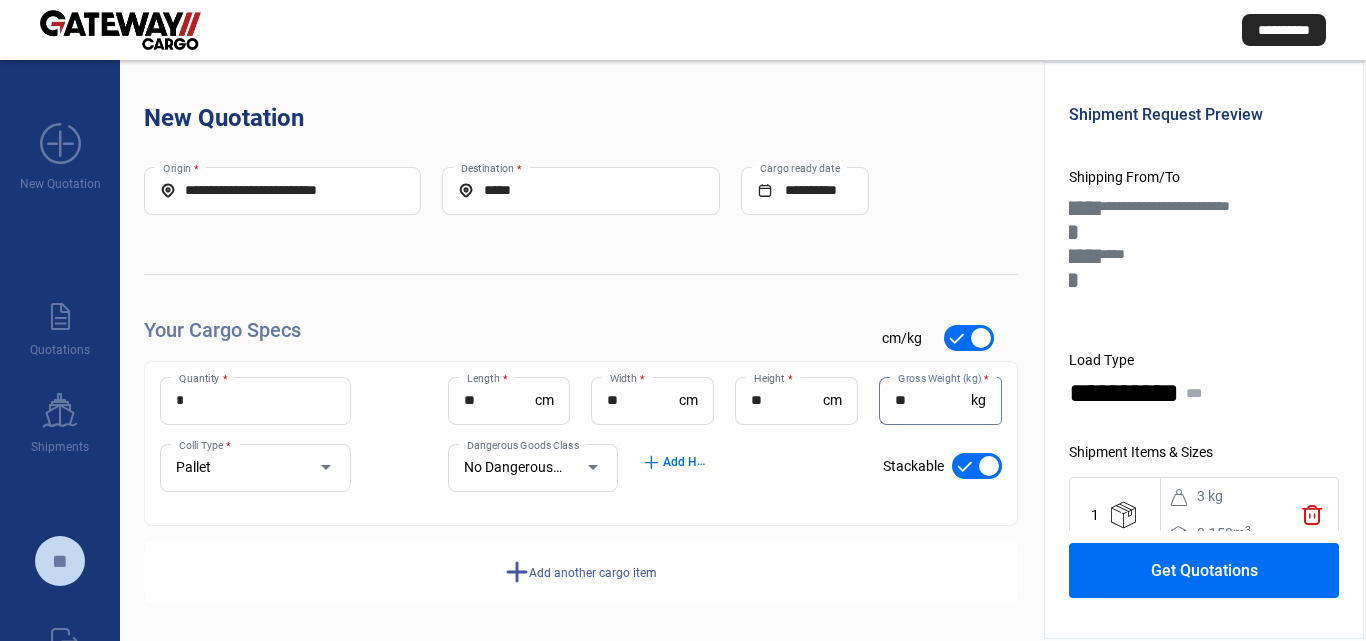 type on "**" 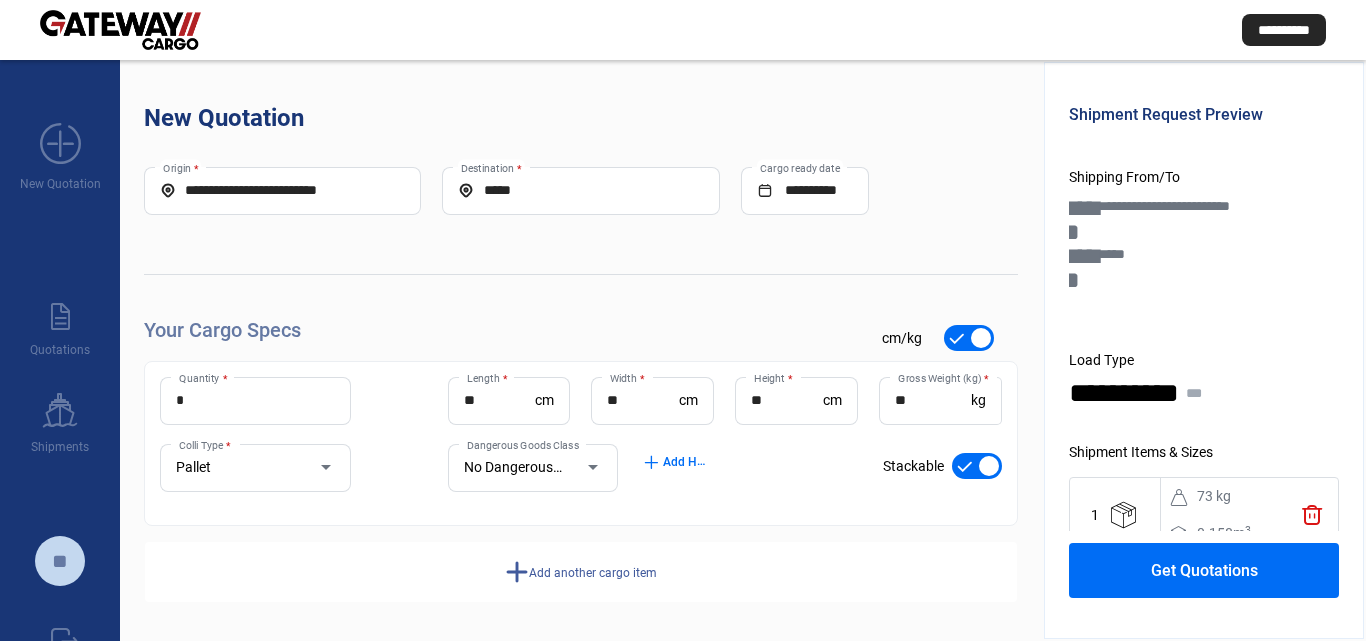click on "Get Quotations" at bounding box center (1204, 570) 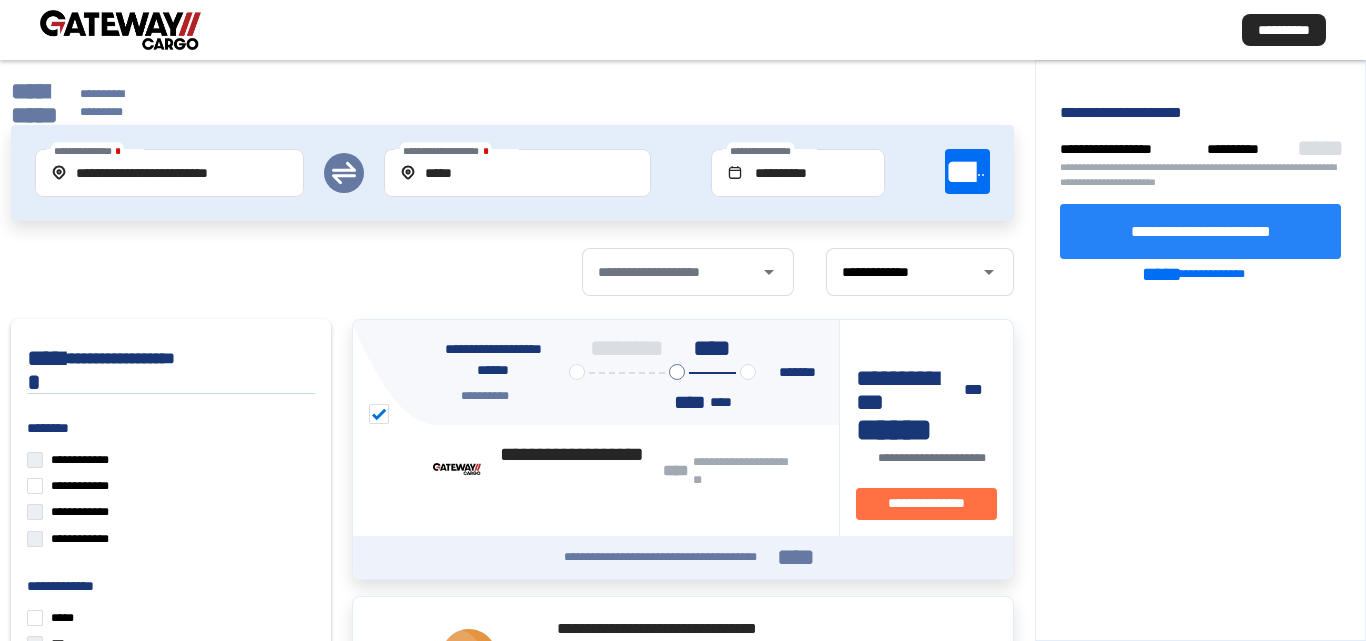 click on "**********" at bounding box center (1200, 231) 